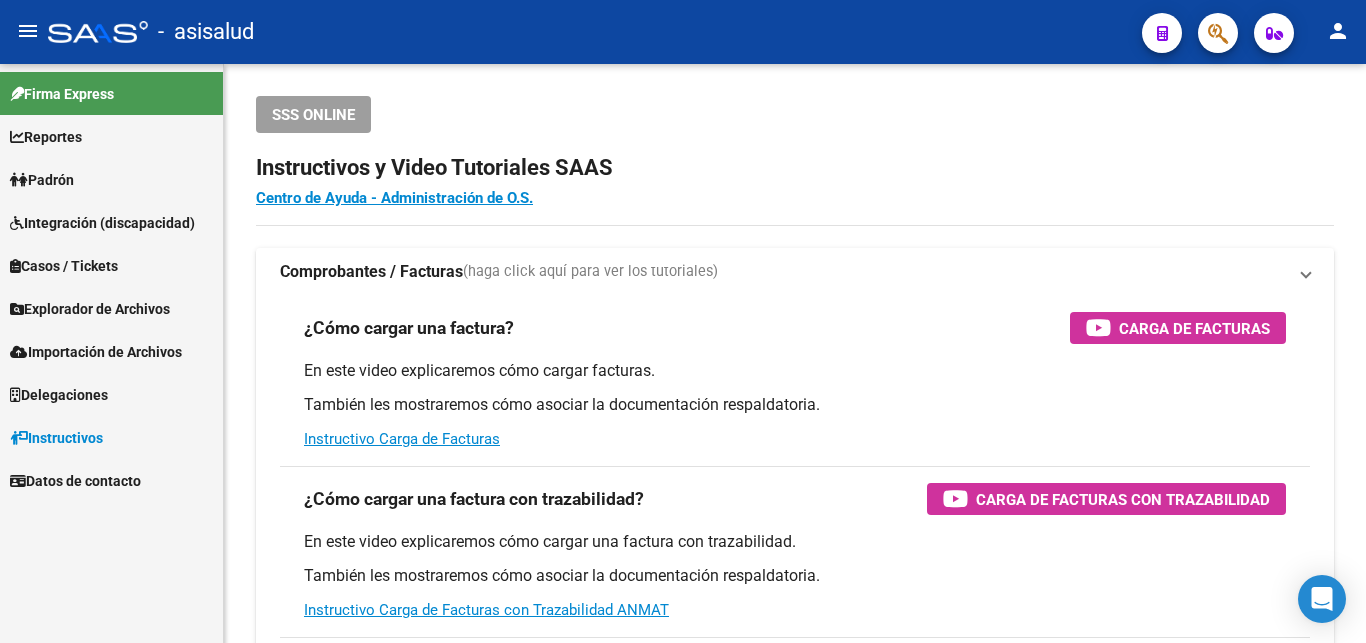 scroll, scrollTop: 0, scrollLeft: 0, axis: both 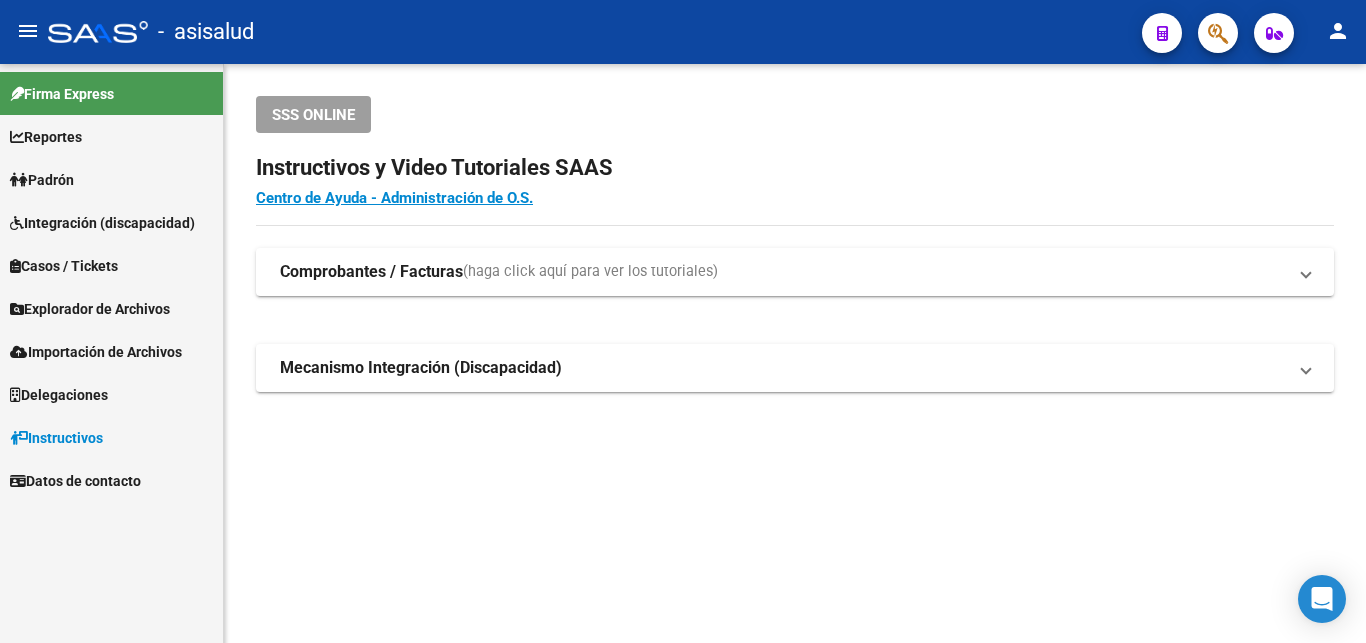 click on "Padrón" at bounding box center (42, 180) 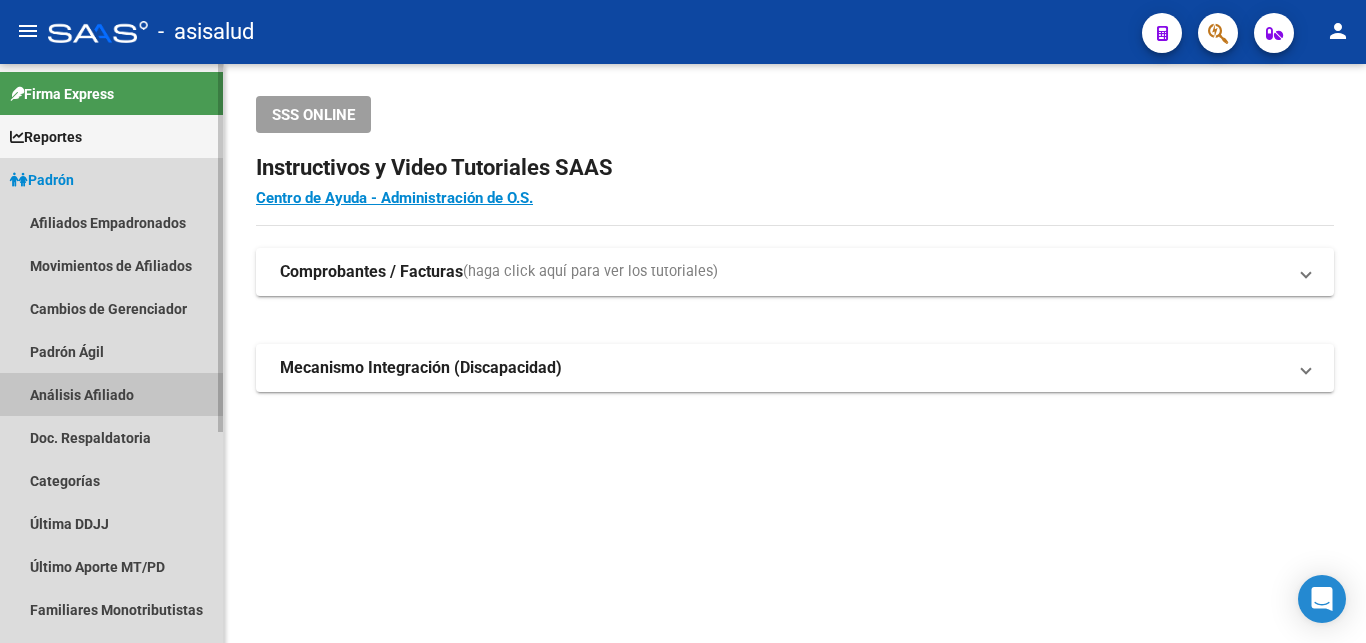 click on "Análisis Afiliado" at bounding box center [111, 394] 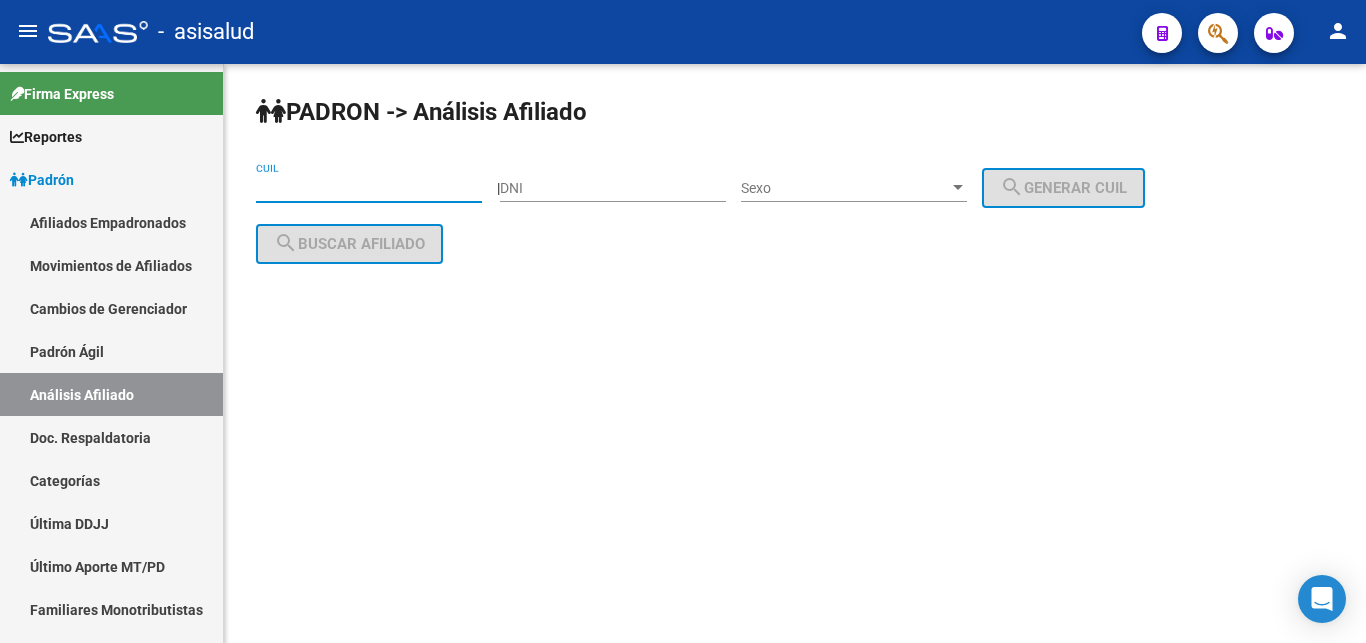 click on "CUIL" at bounding box center (369, 188) 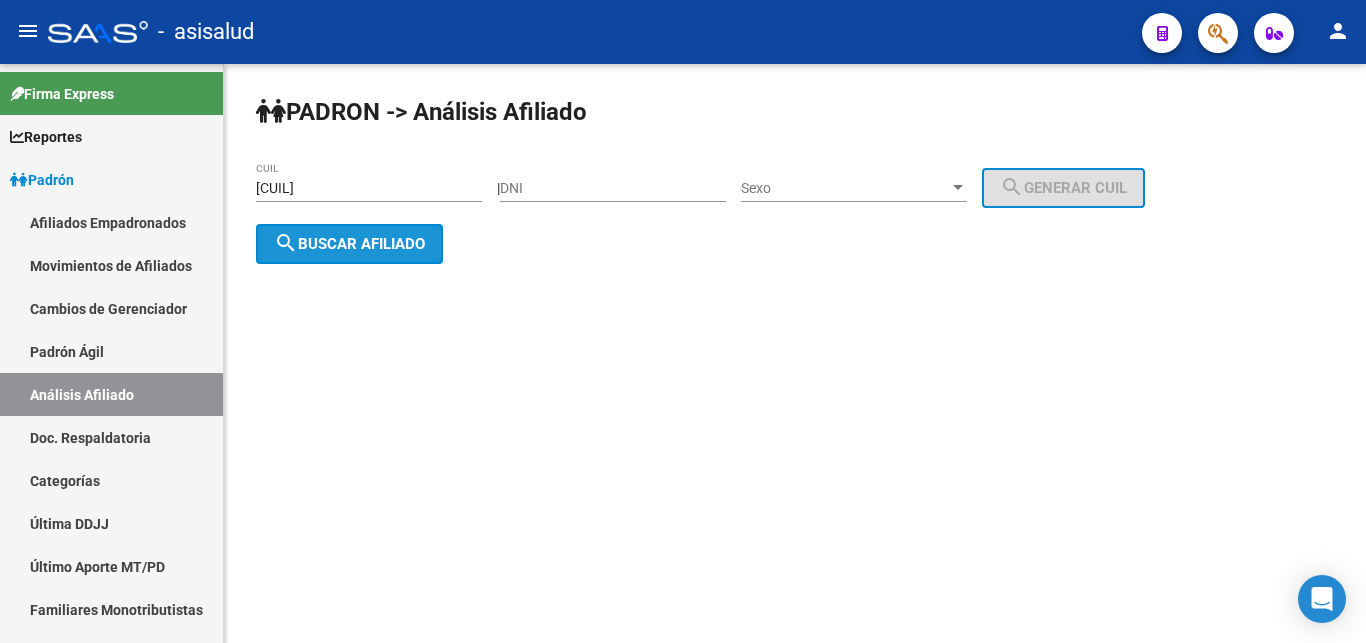 click on "search  Buscar afiliado" 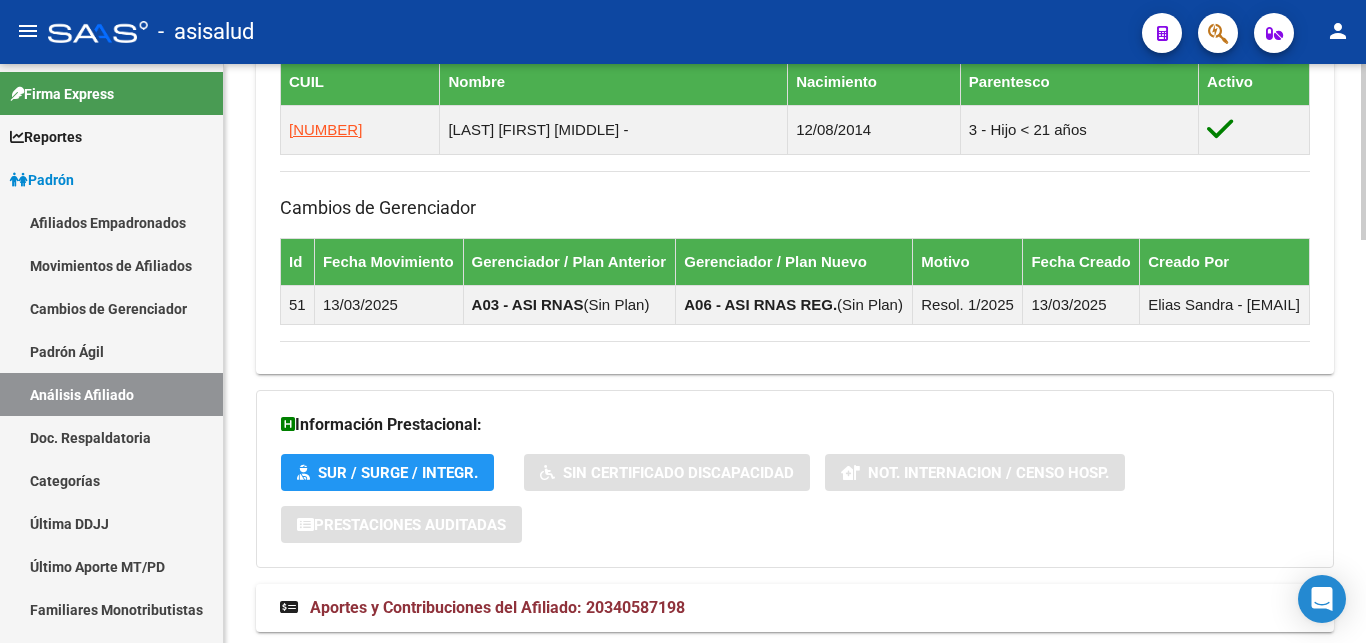 scroll, scrollTop: 1327, scrollLeft: 0, axis: vertical 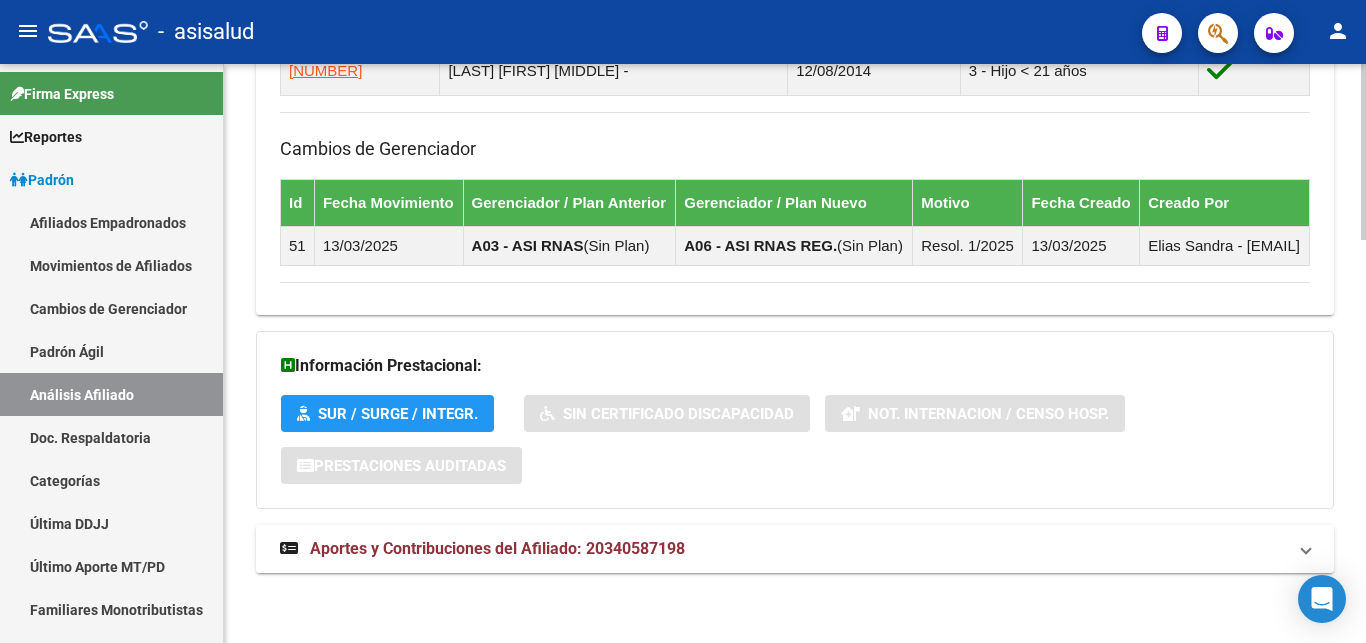 click on "Aportes y Contribuciones del Afiliado: 20340587198" at bounding box center (497, 548) 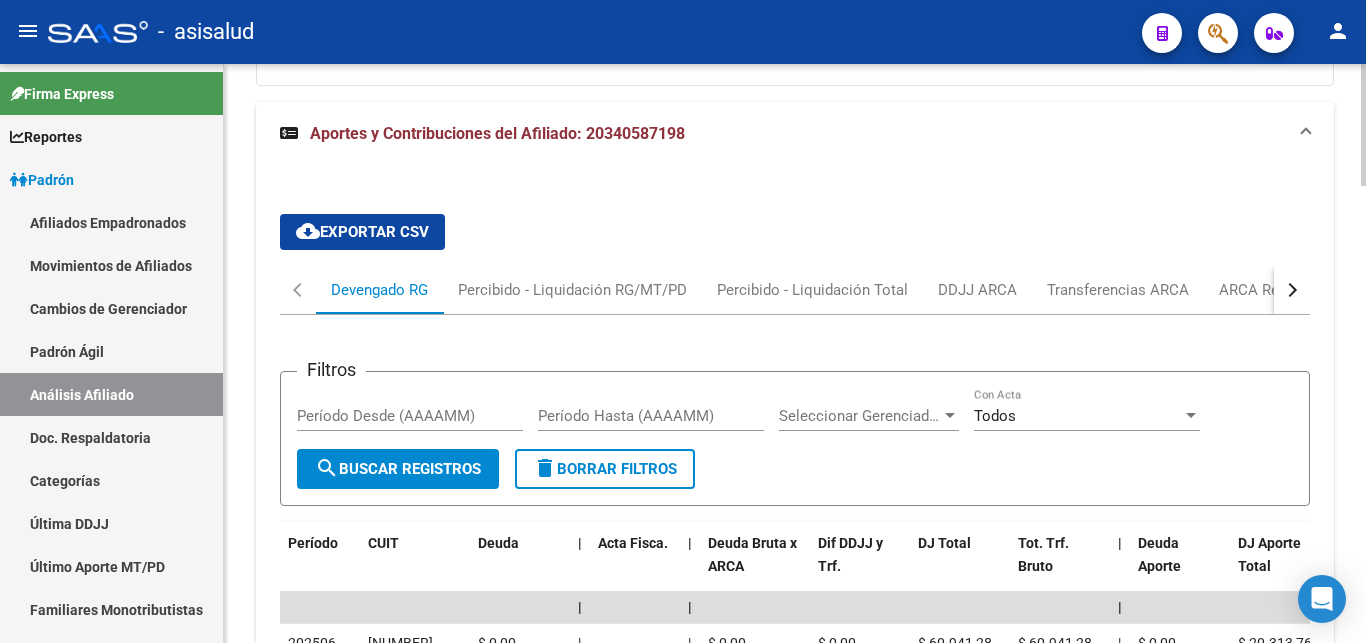 scroll, scrollTop: 1735, scrollLeft: 0, axis: vertical 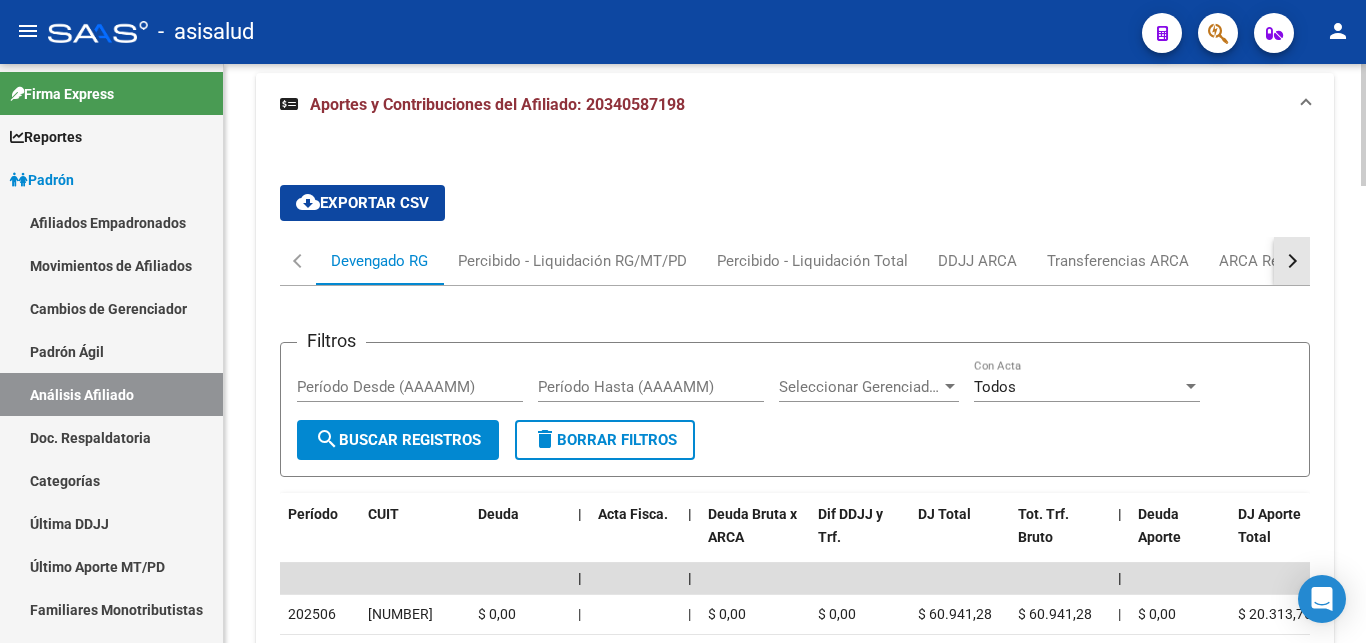 click at bounding box center [1290, 261] 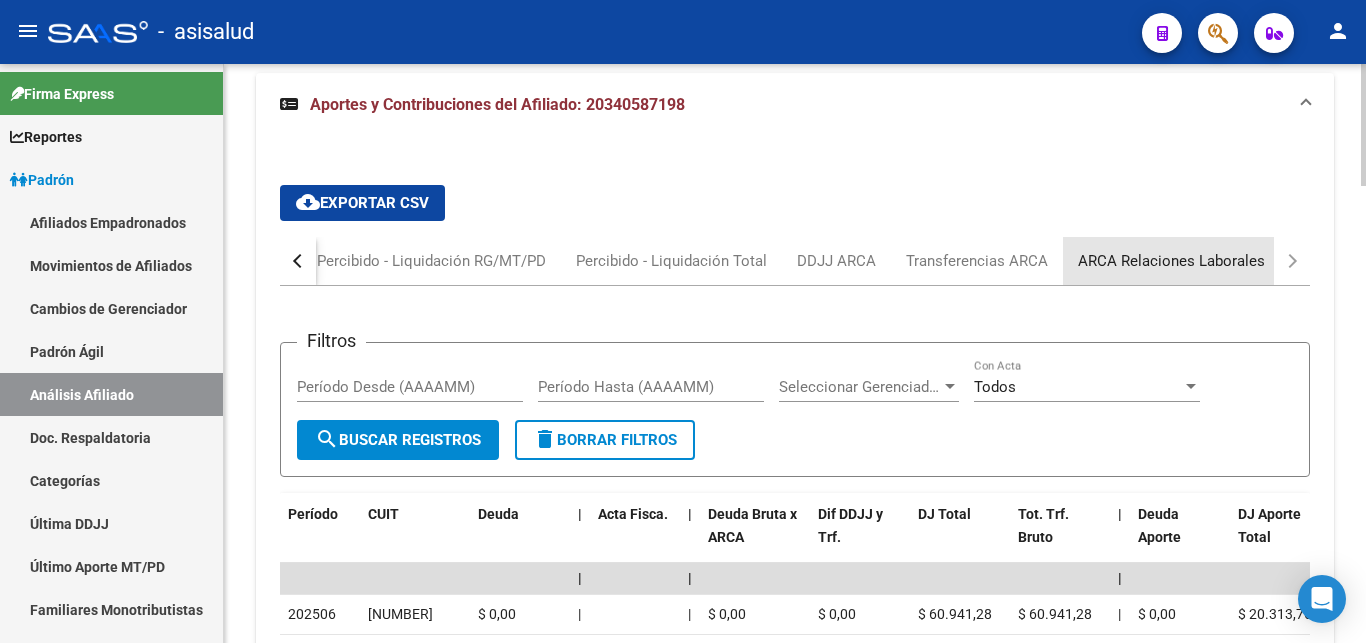 click on "ARCA Relaciones Laborales" at bounding box center [1171, 261] 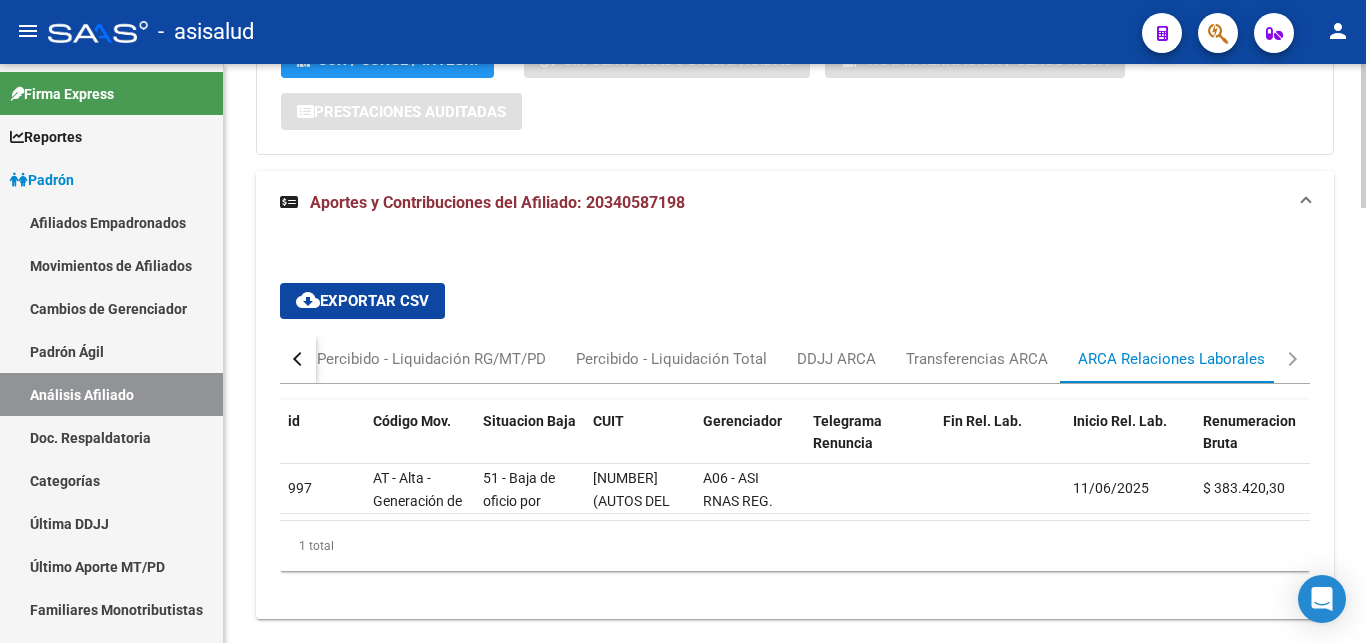 scroll, scrollTop: 1728, scrollLeft: 0, axis: vertical 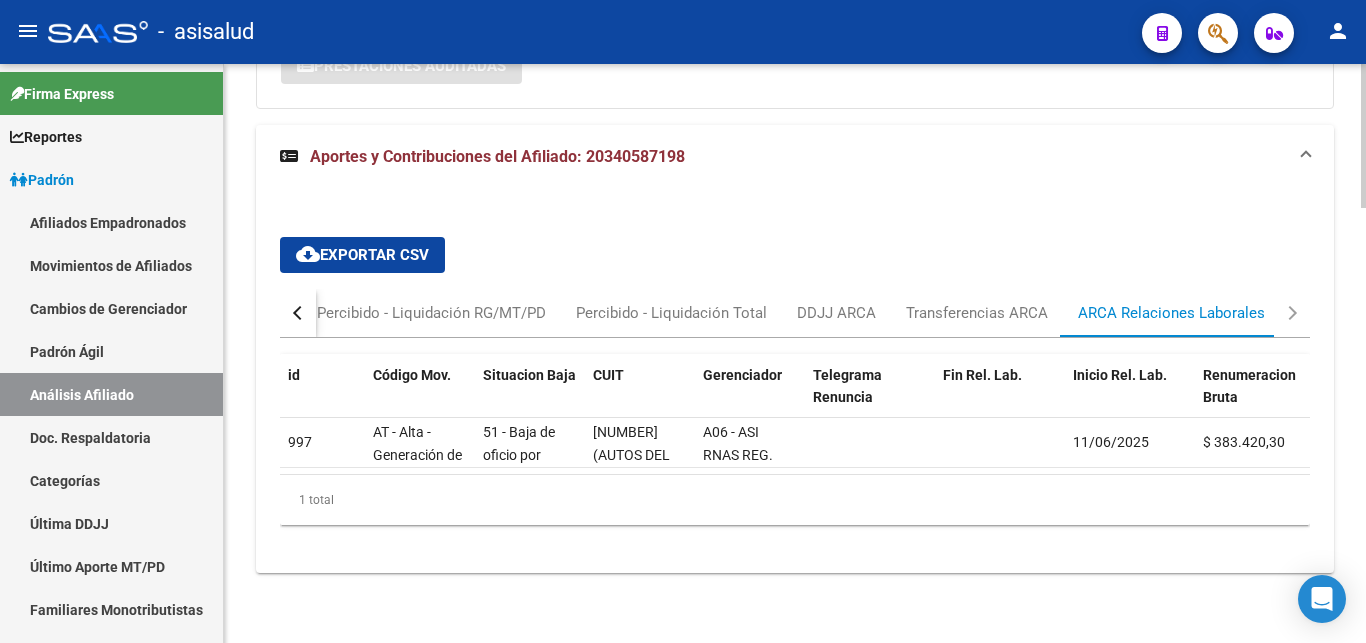 click at bounding box center (300, 313) 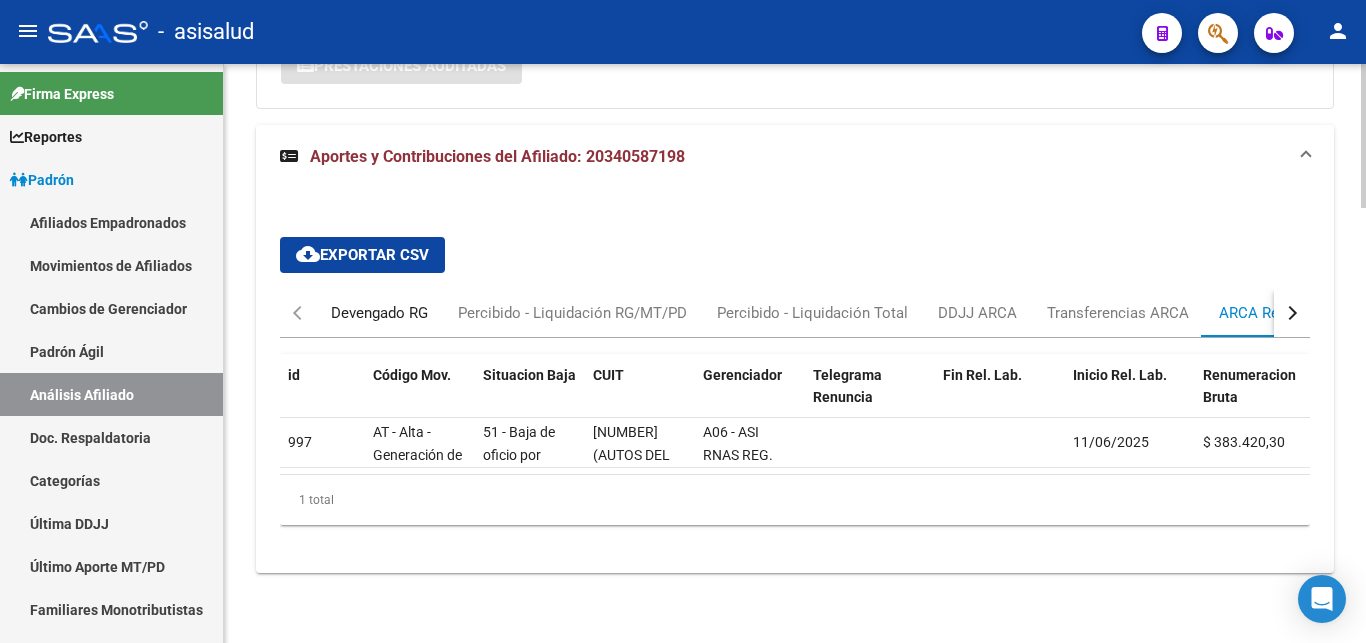click on "Devengado RG" at bounding box center (379, 313) 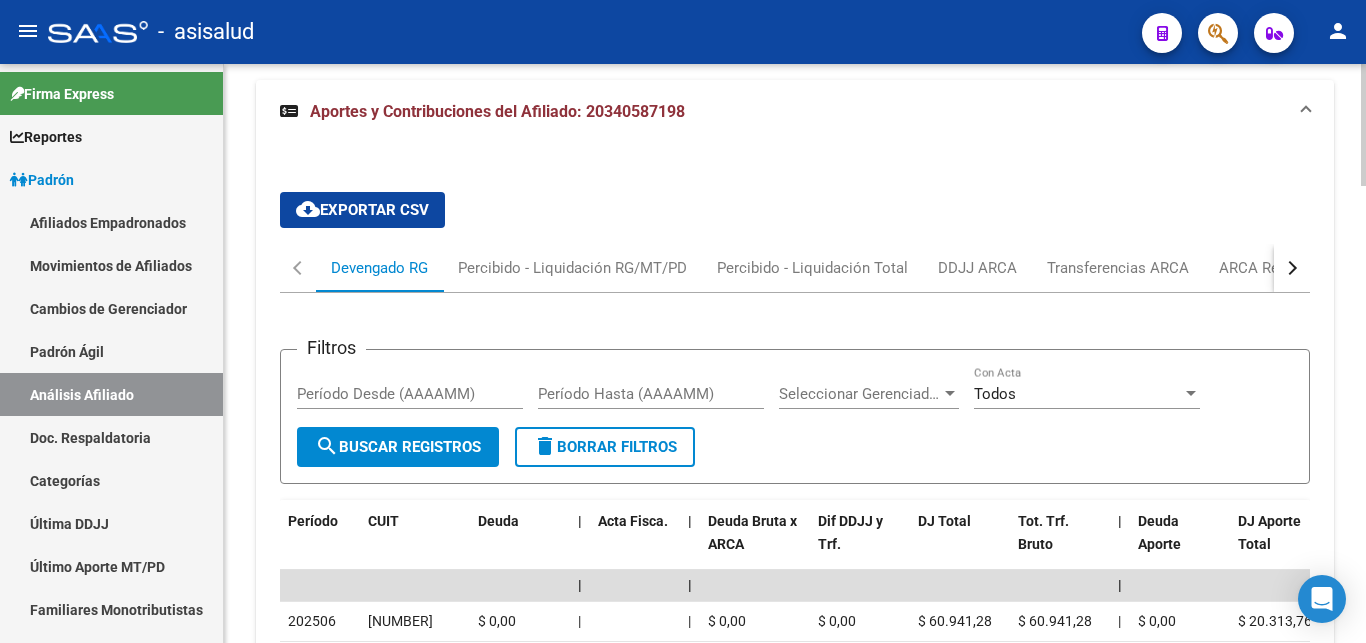 scroll, scrollTop: 2034, scrollLeft: 0, axis: vertical 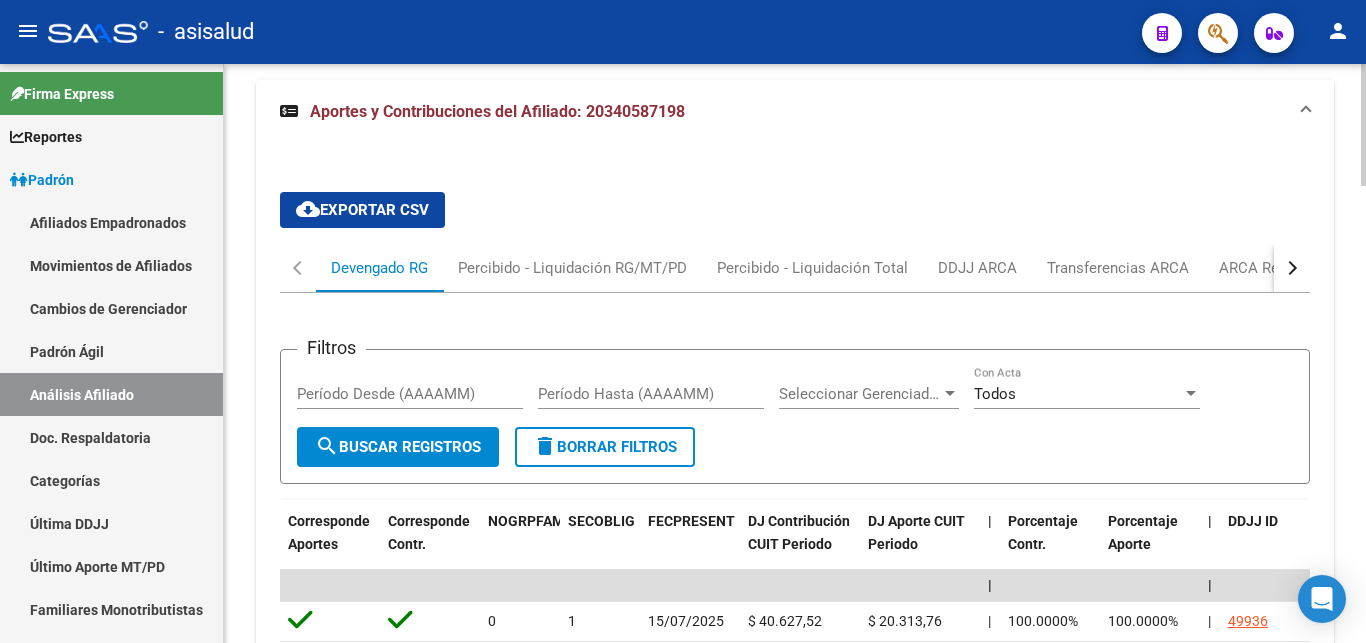 click at bounding box center (1290, 268) 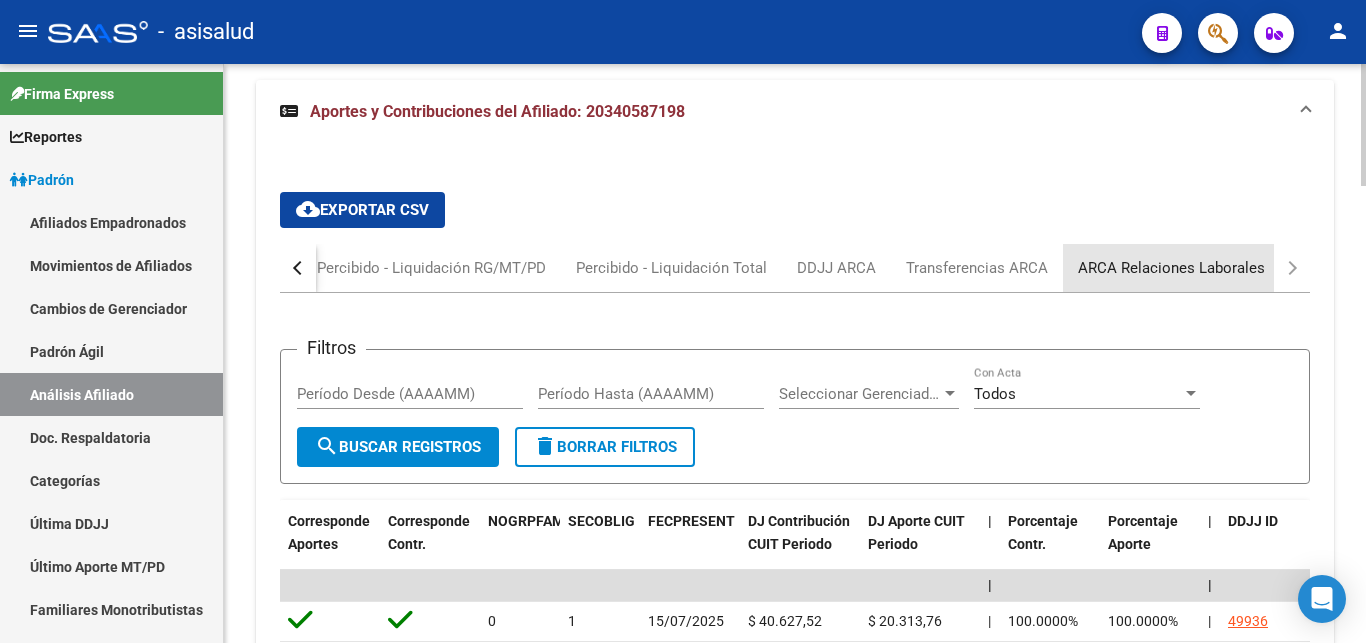 click on "ARCA Relaciones Laborales" at bounding box center (1171, 268) 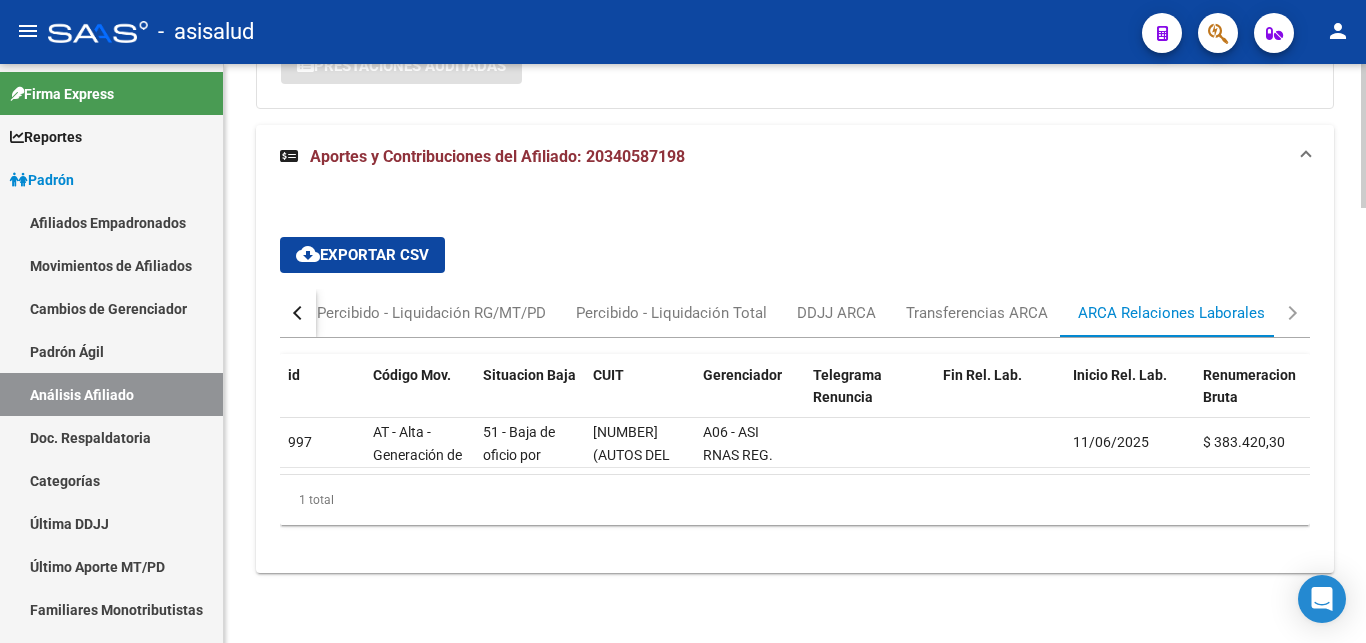 scroll, scrollTop: 1717, scrollLeft: 0, axis: vertical 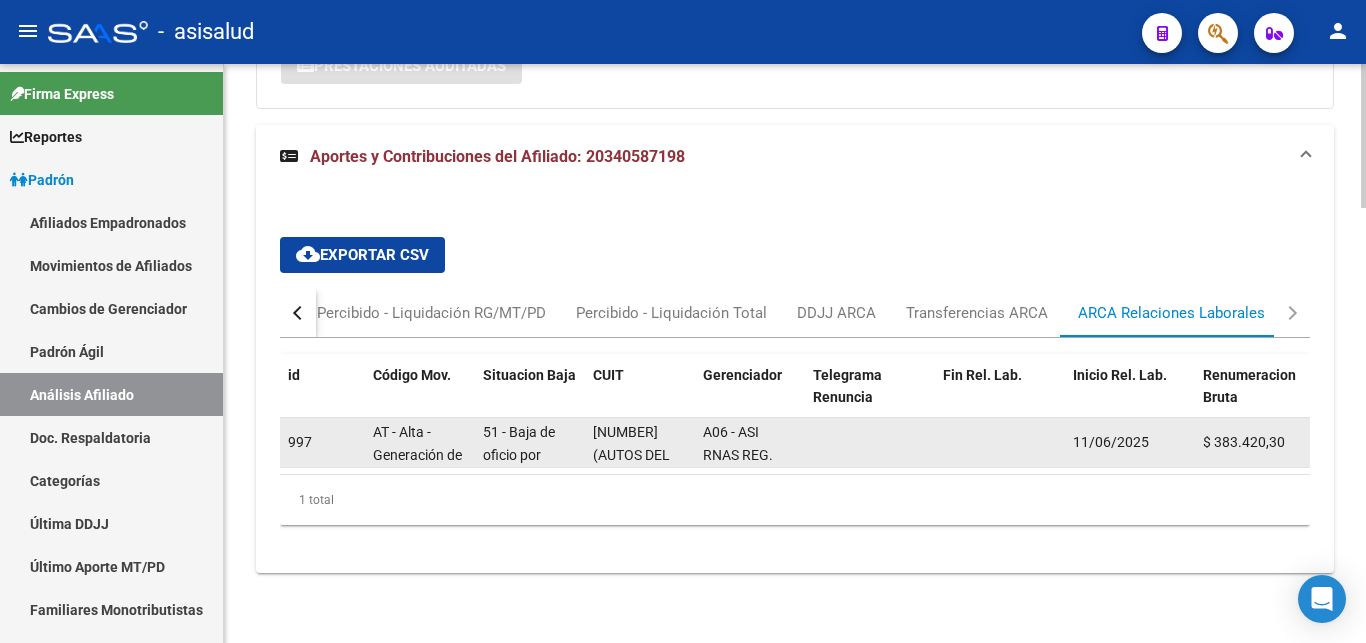 click on "51 - Baja de oficio por denuncia BAJA" 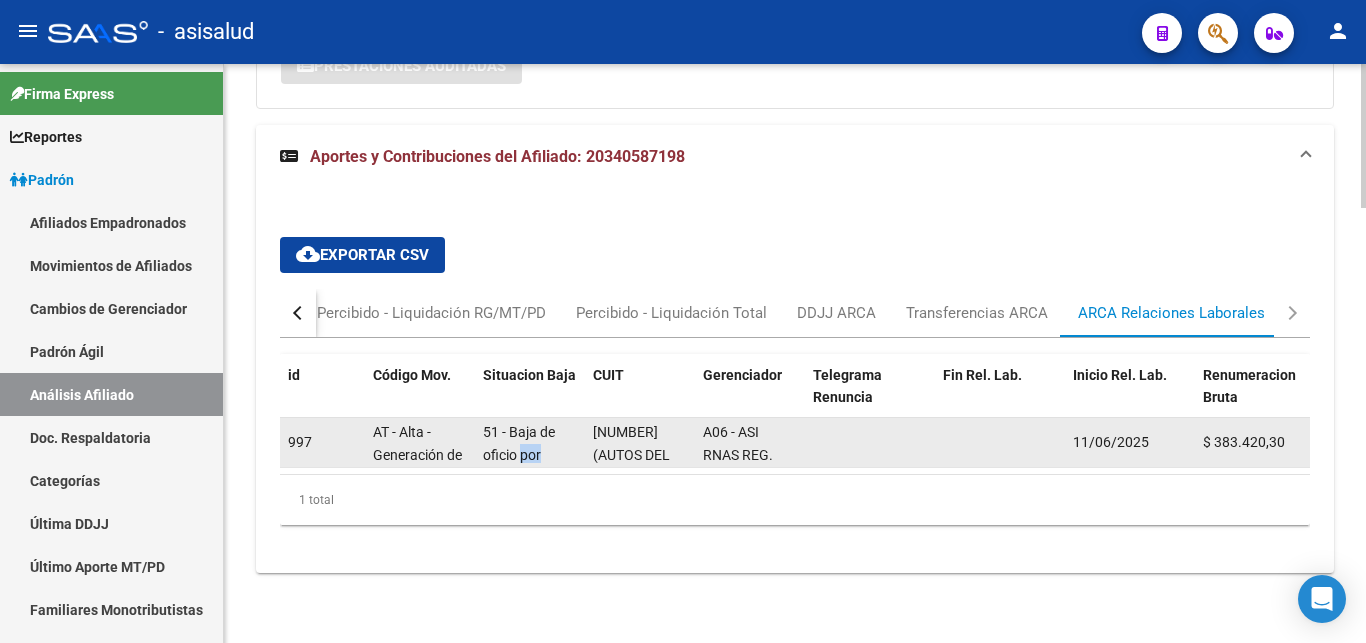 click on "51 - Baja de oficio por denuncia BAJA" 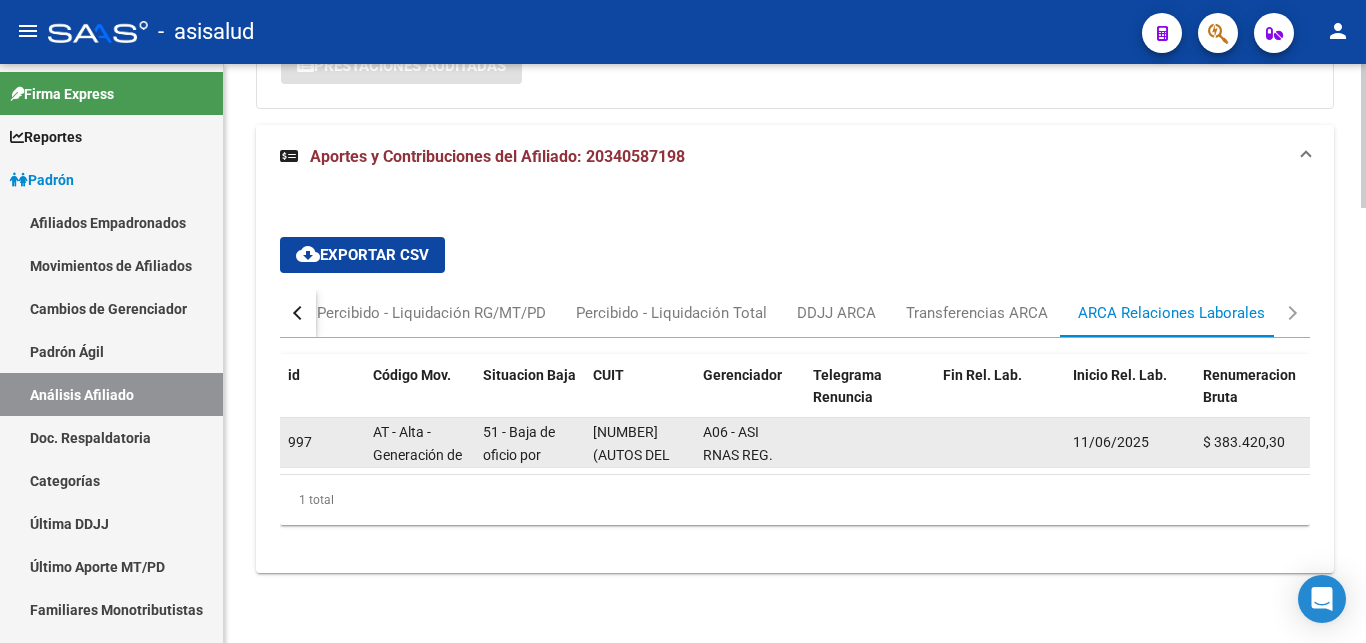 click on "51 - Baja de oficio por denuncia BAJA" 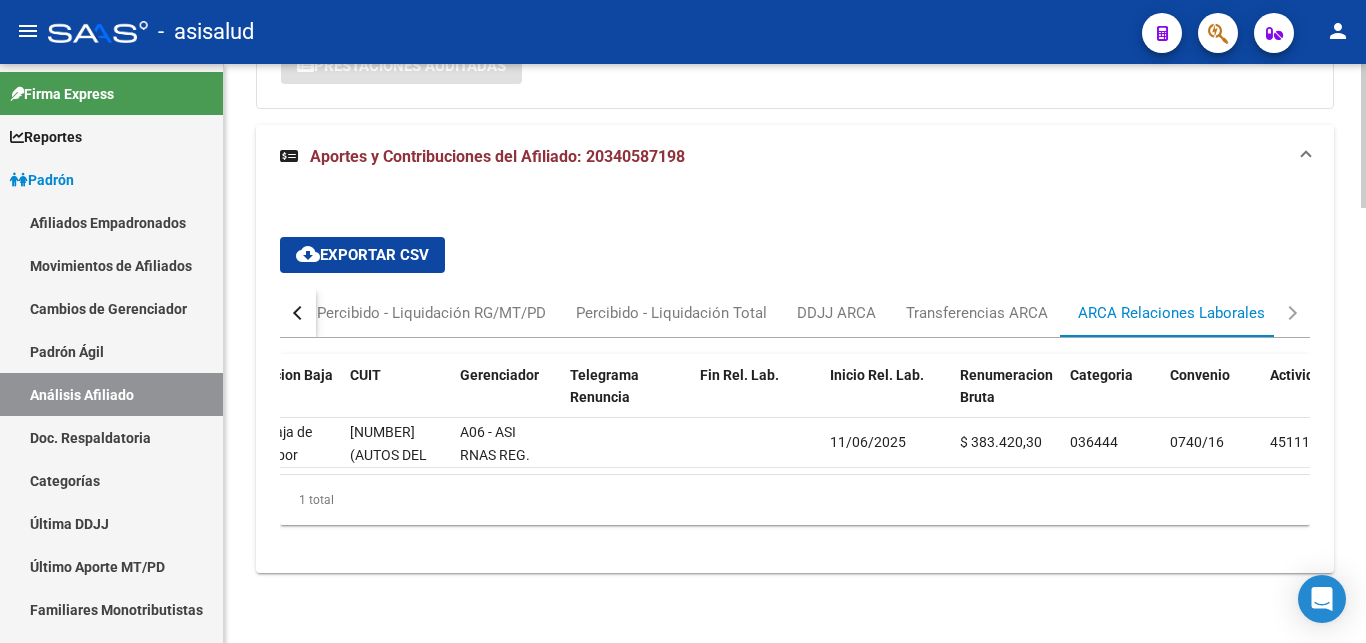 scroll, scrollTop: 0, scrollLeft: 302, axis: horizontal 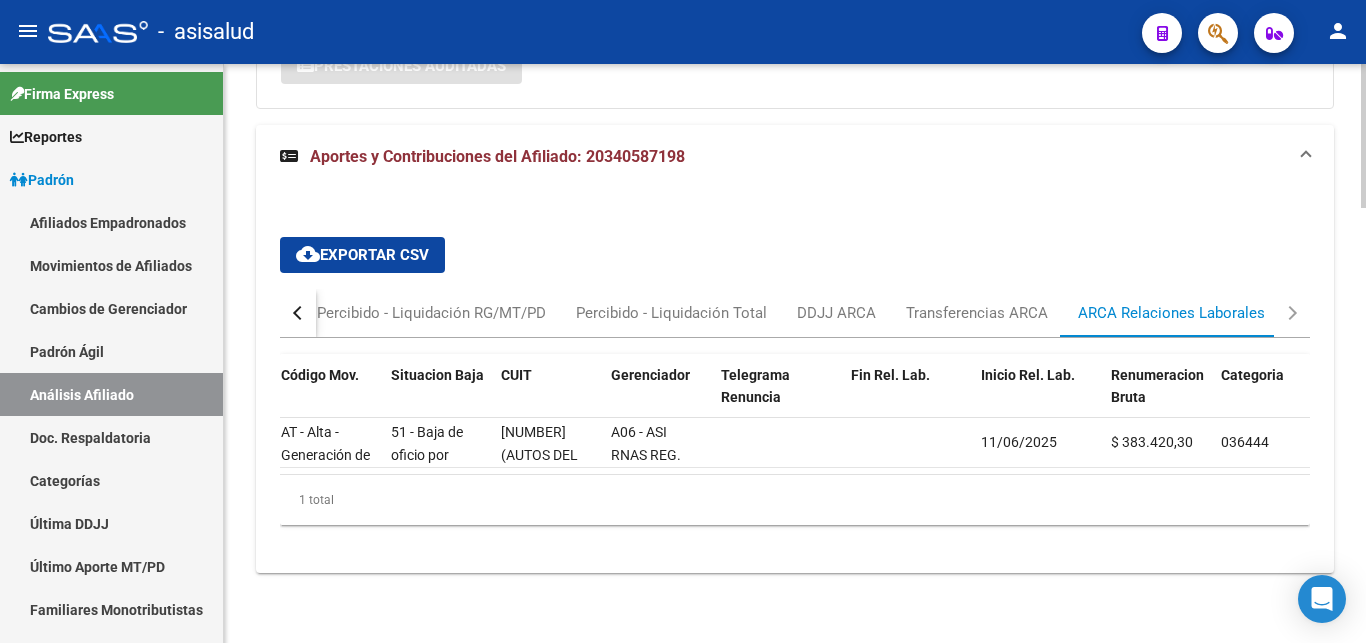 click at bounding box center [300, 313] 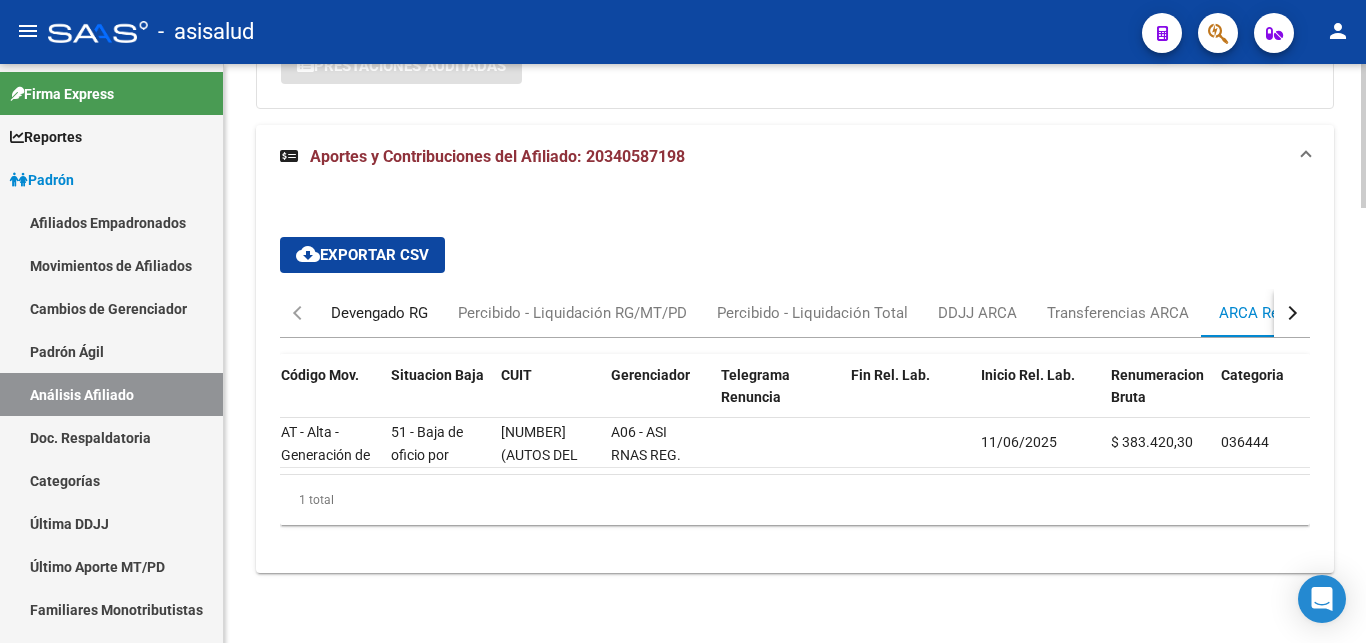 click on "Devengado RG" at bounding box center [379, 313] 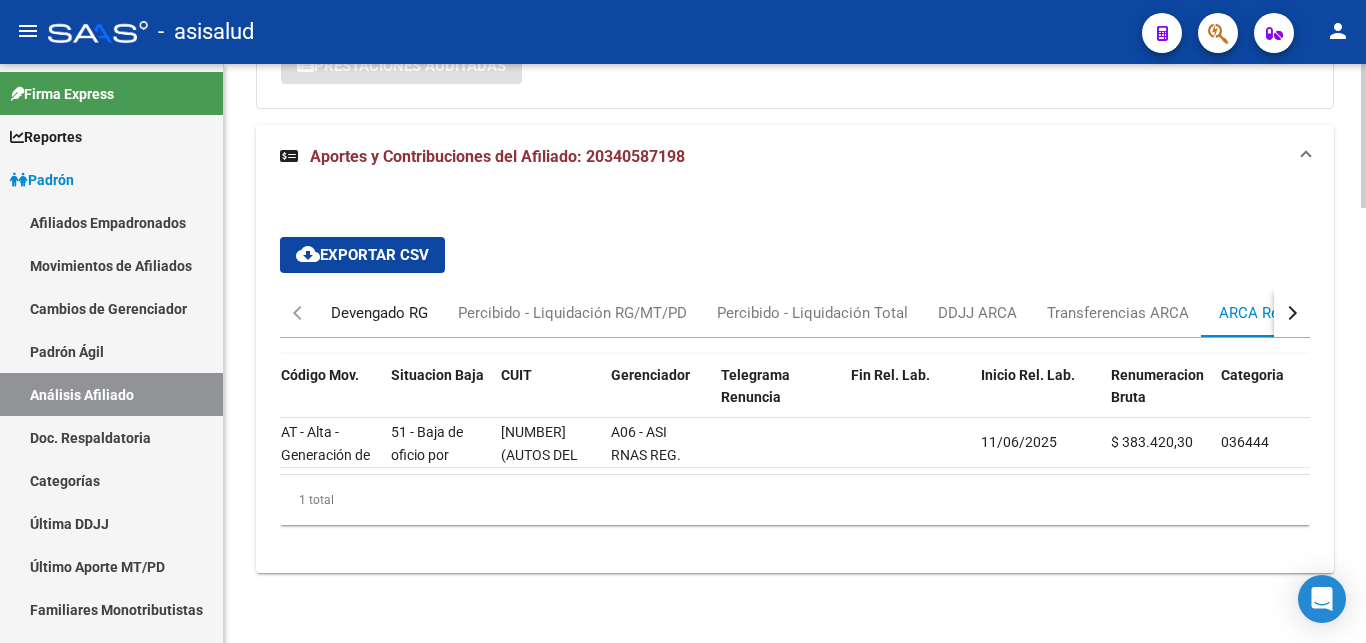 scroll, scrollTop: 1524, scrollLeft: 0, axis: vertical 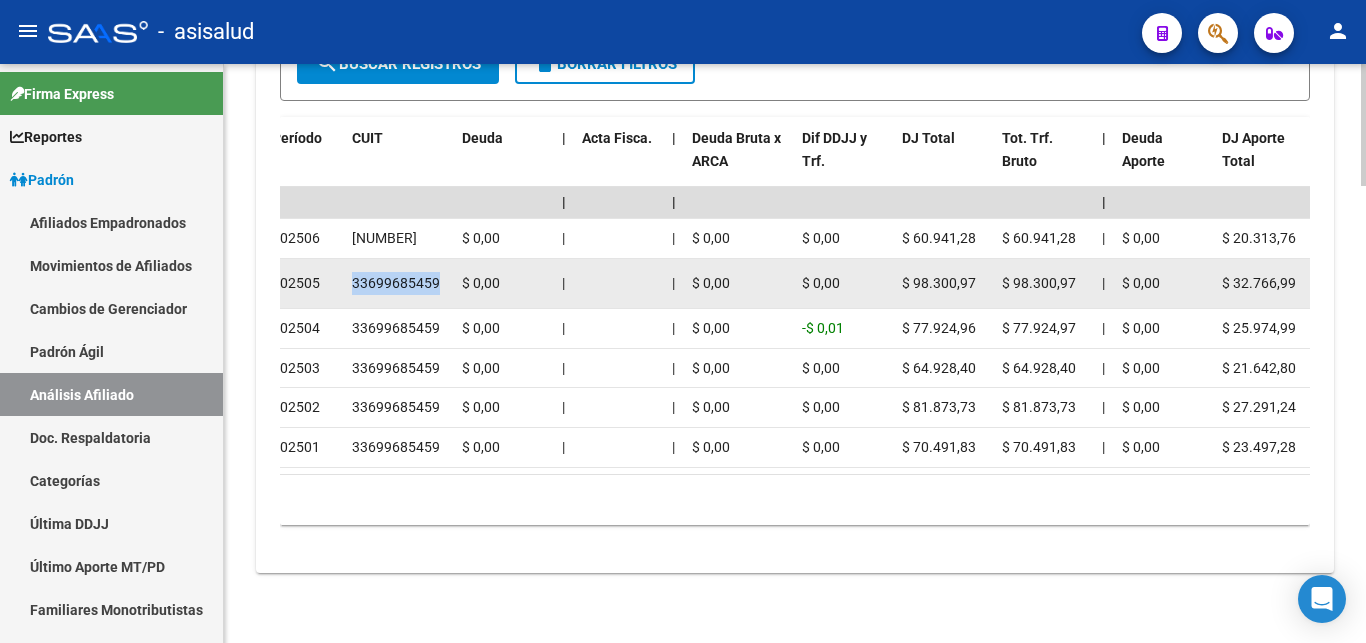 drag, startPoint x: 352, startPoint y: 296, endPoint x: 436, endPoint y: 292, distance: 84.095184 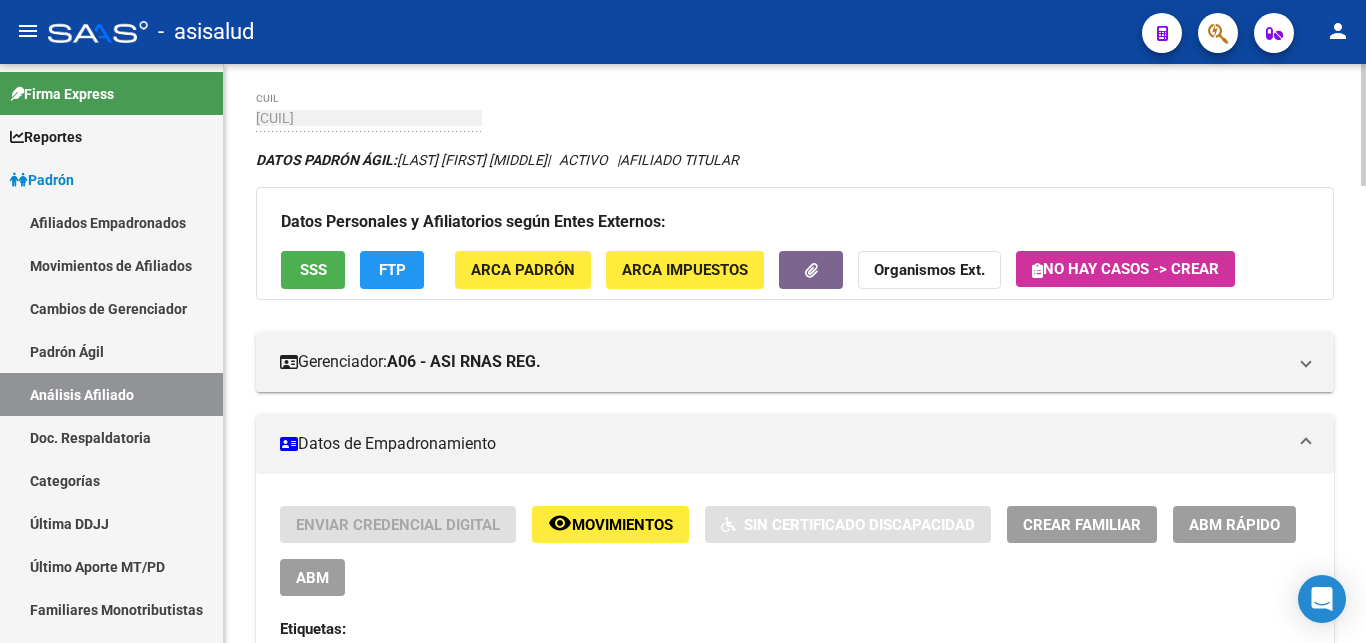 scroll, scrollTop: 0, scrollLeft: 0, axis: both 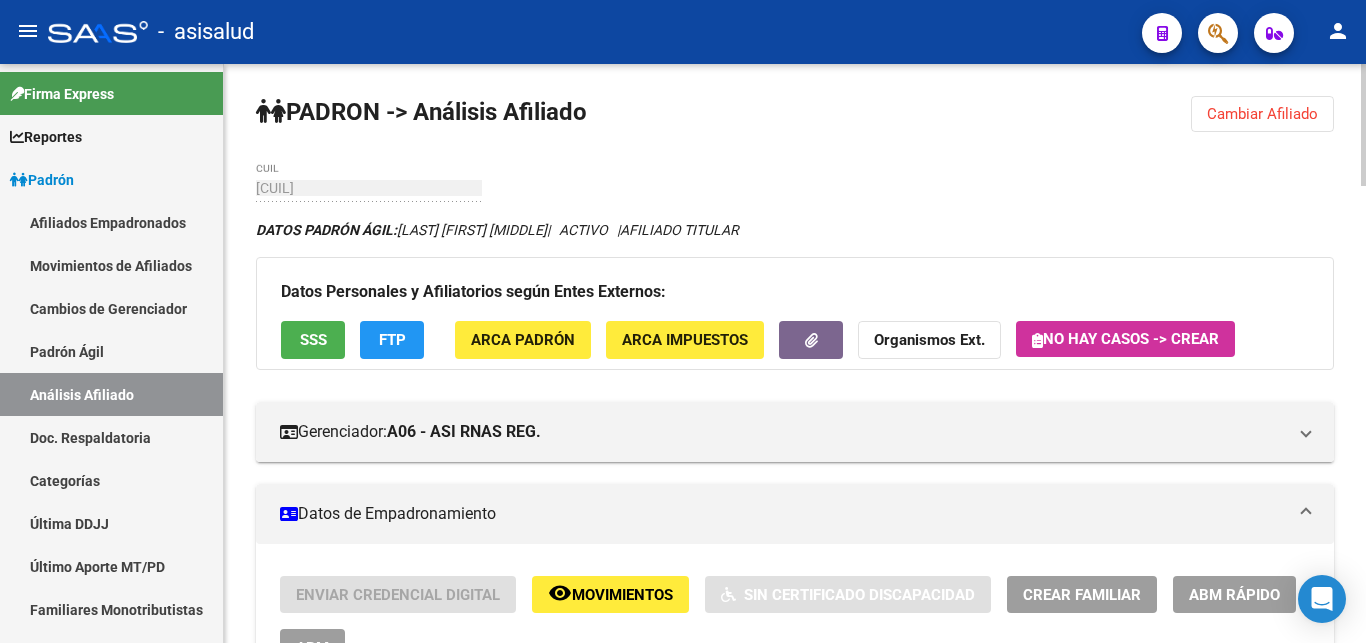 click on "Cambiar Afiliado" 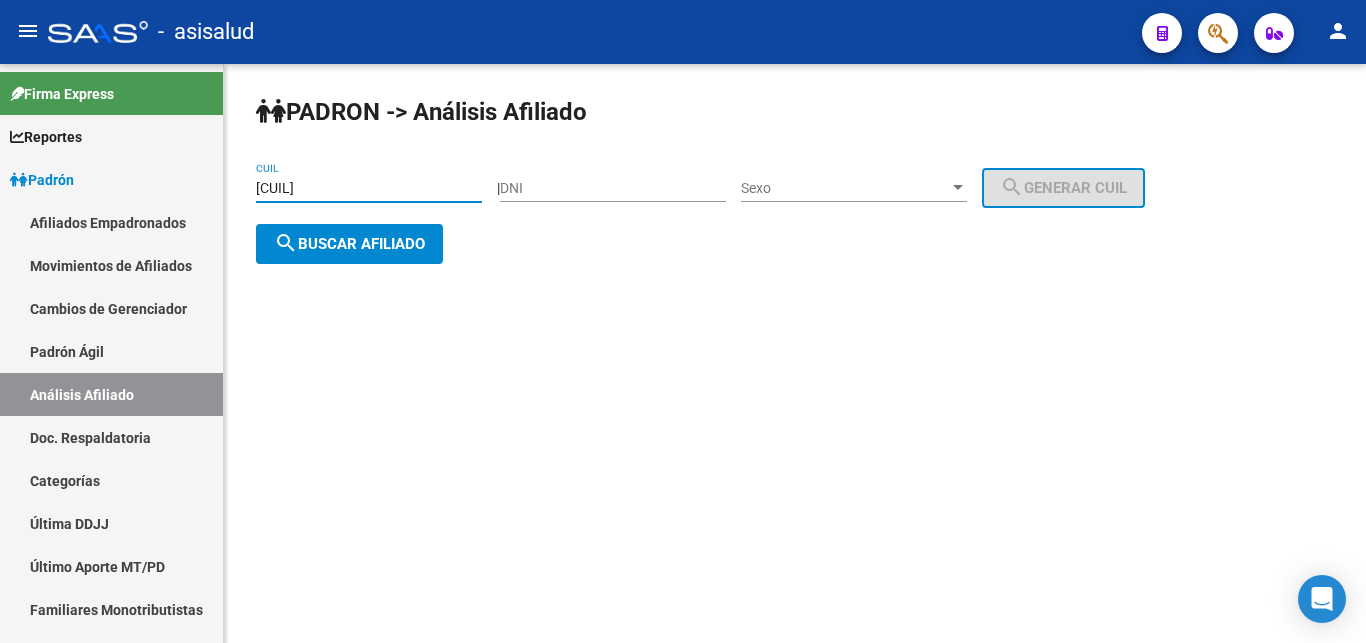 drag, startPoint x: 258, startPoint y: 184, endPoint x: 367, endPoint y: 184, distance: 109 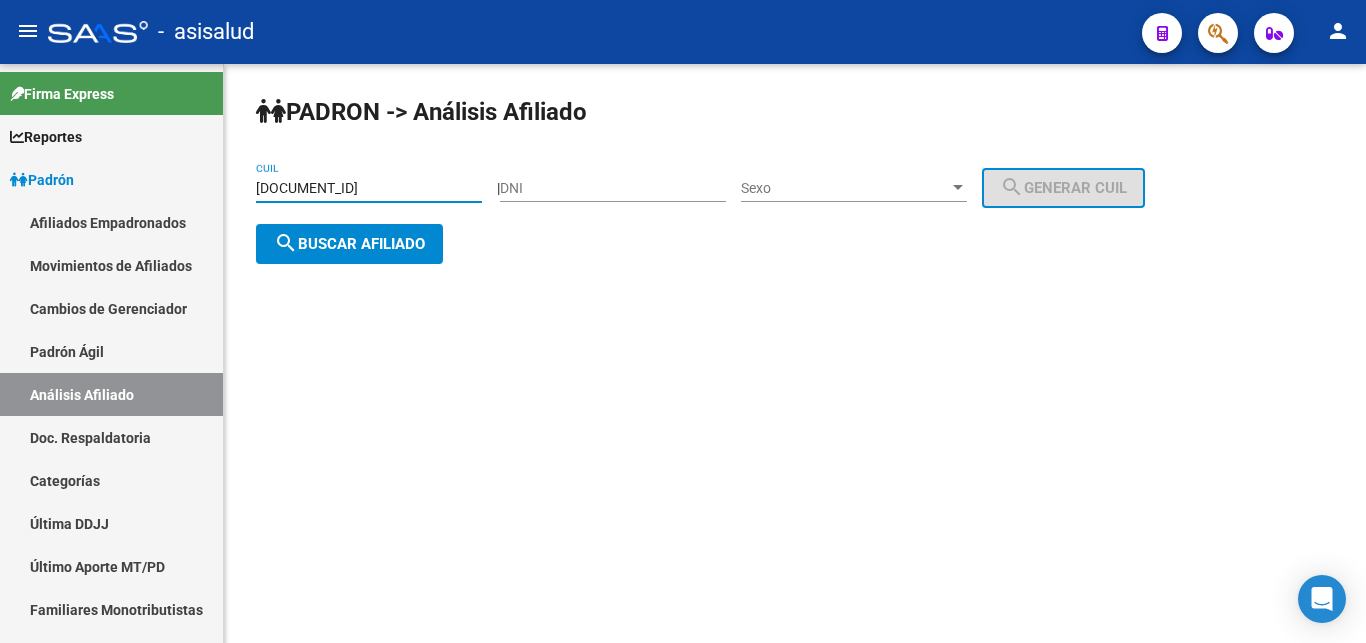 type on "[DOCUMENT_ID]" 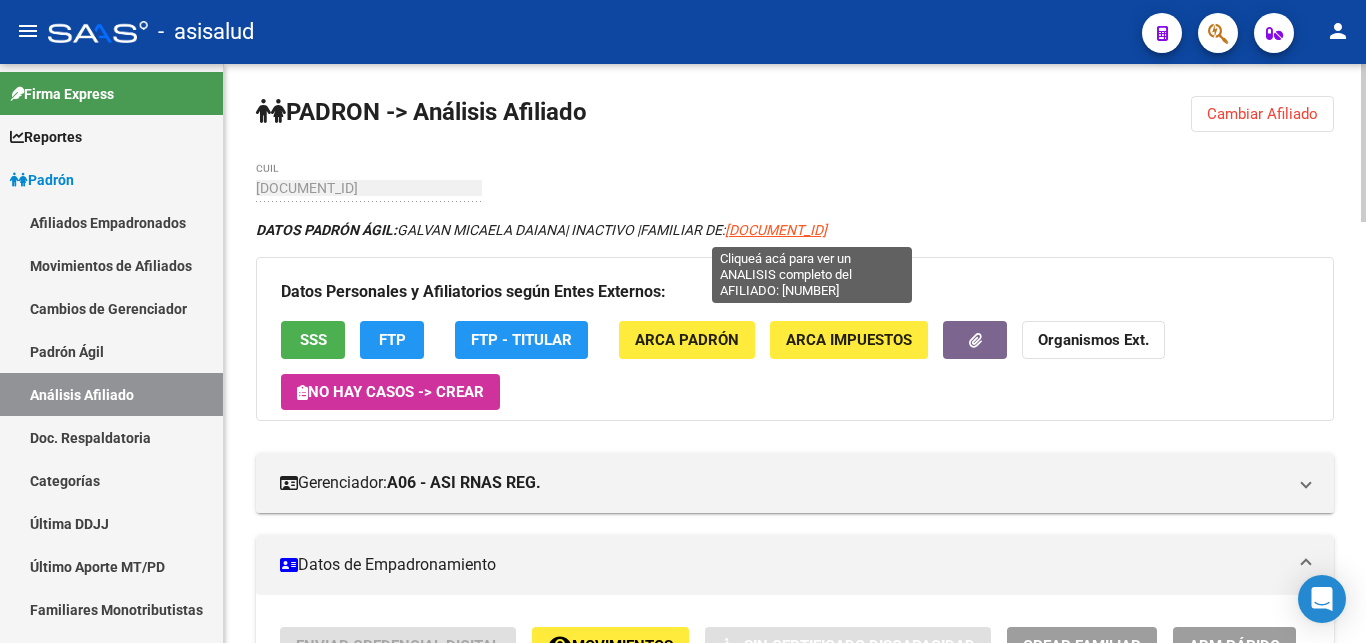 click on "[DOCUMENT_ID]" 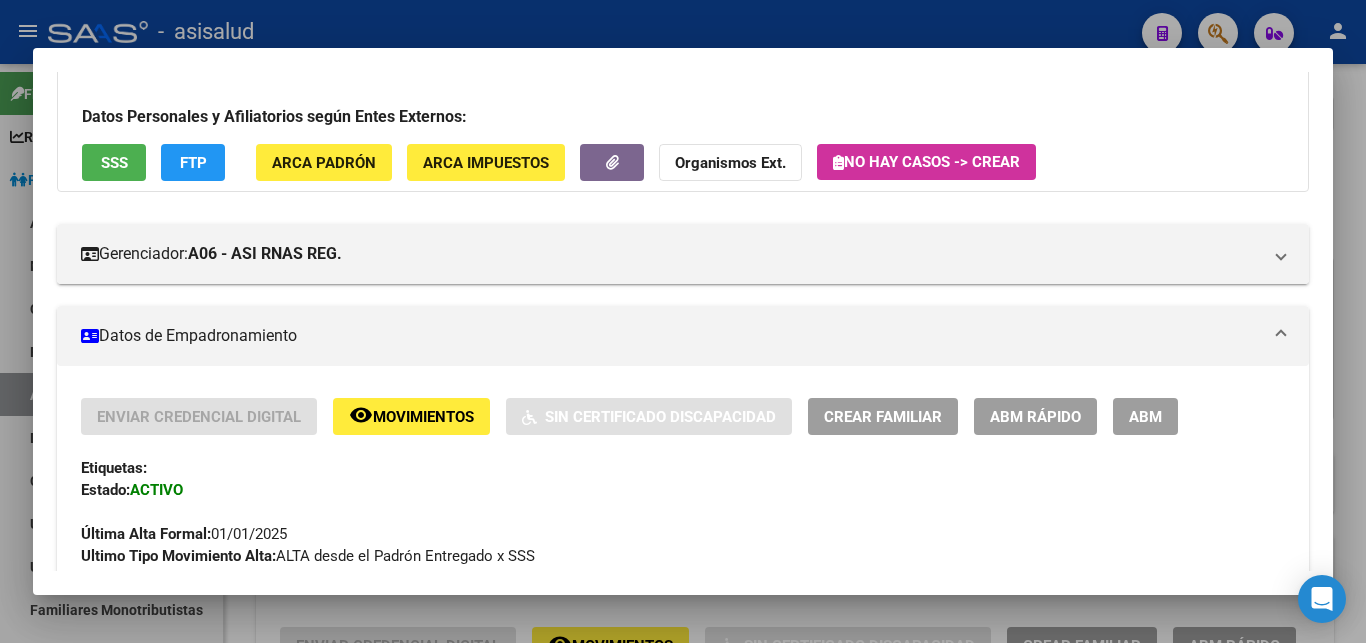 scroll, scrollTop: 0, scrollLeft: 0, axis: both 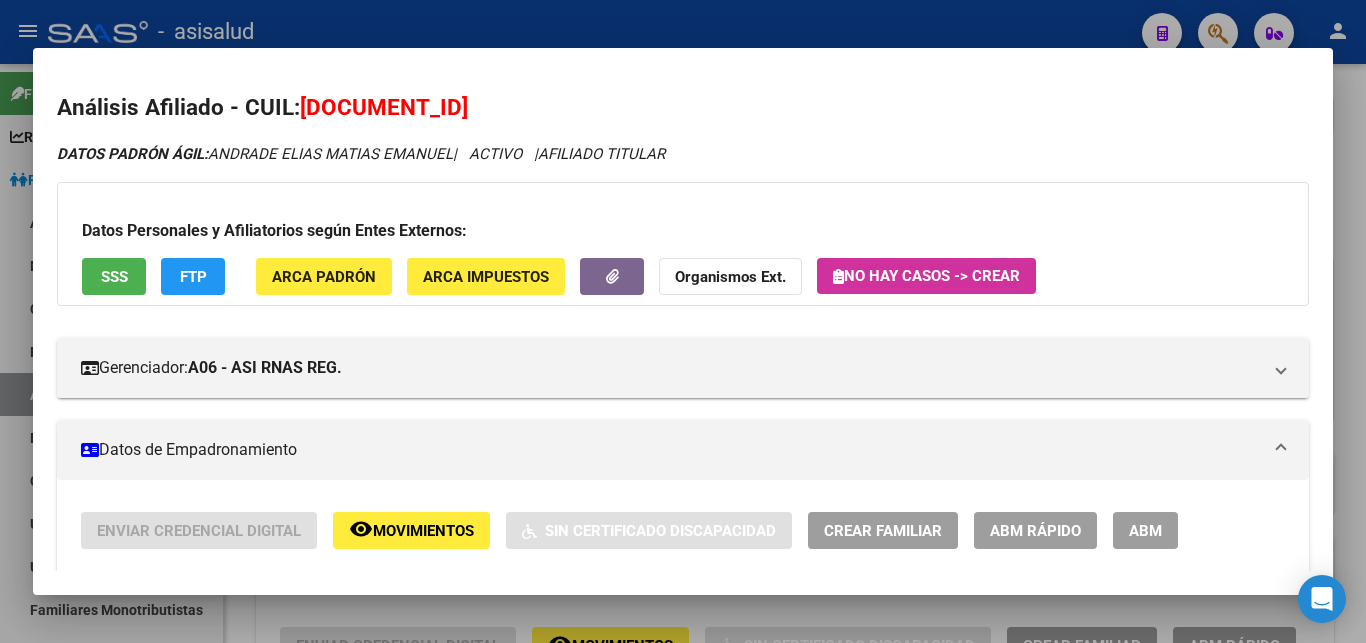 click on "ABM Rápido" 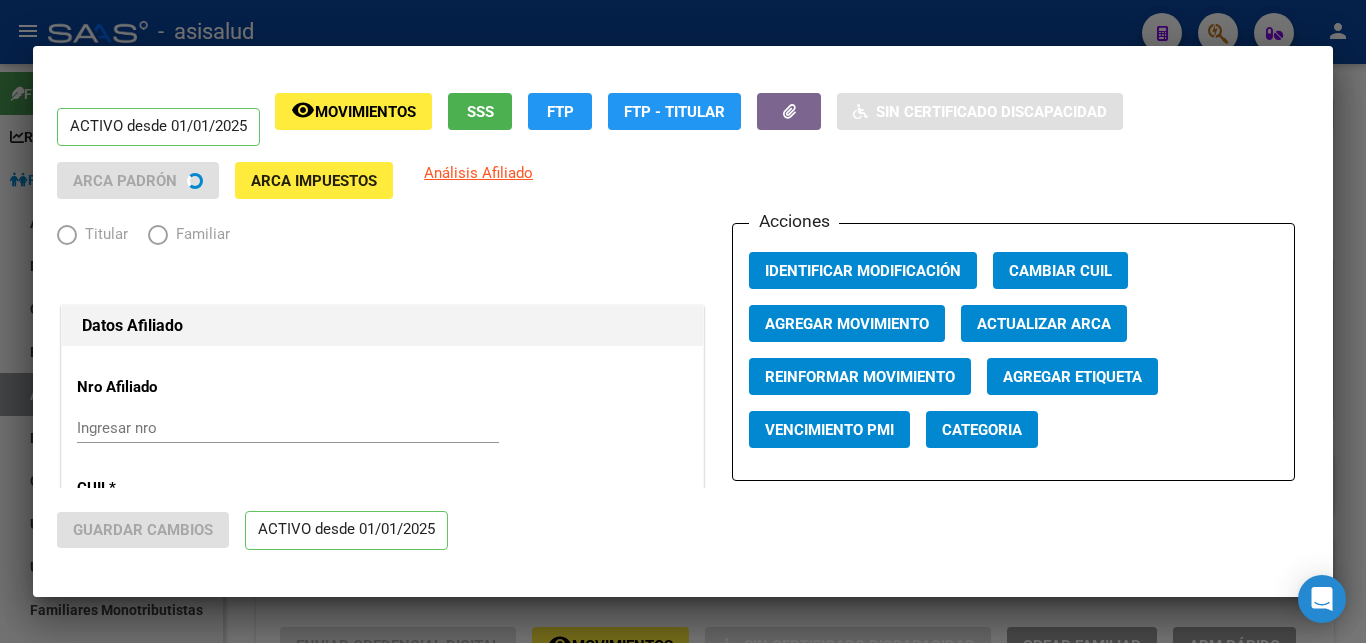 radio on "true" 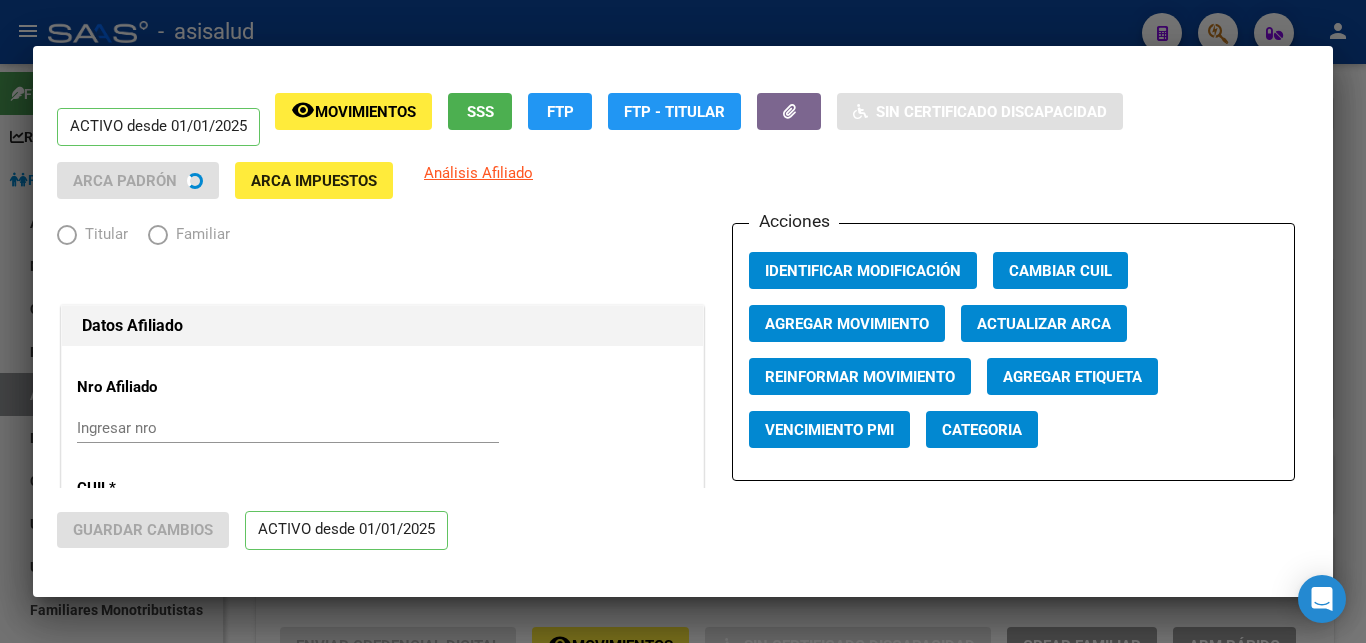 type on "[DOCUMENT_ID]" 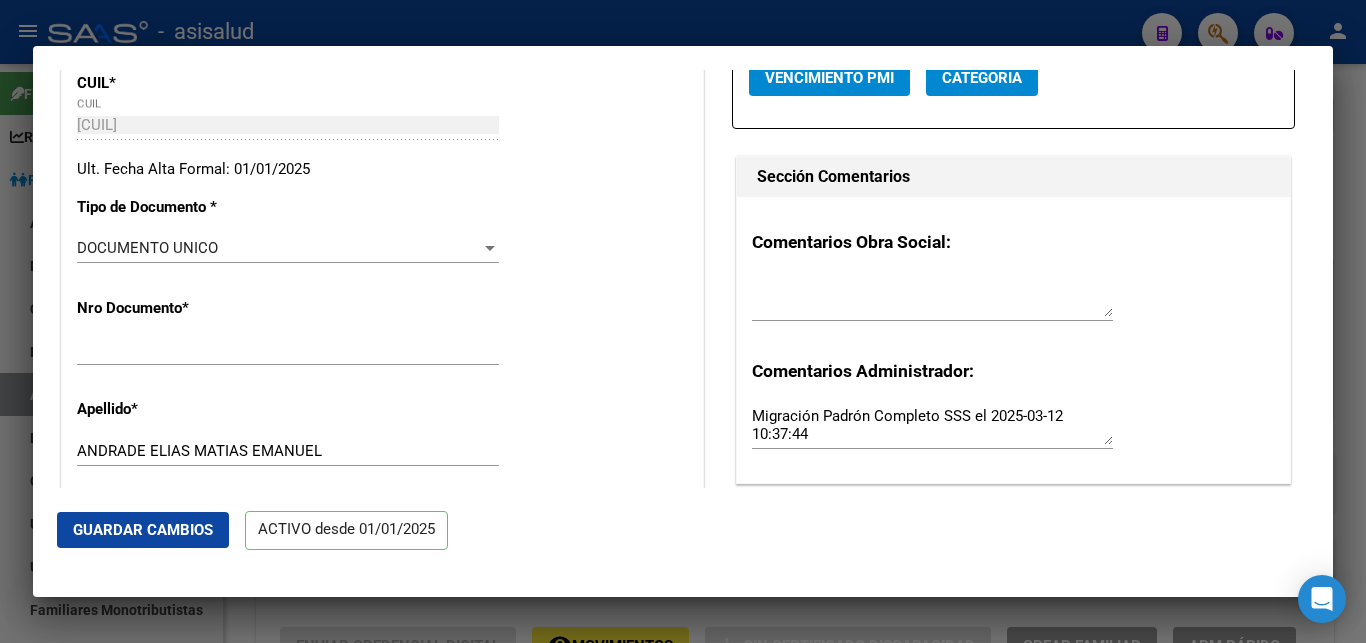 scroll, scrollTop: 0, scrollLeft: 0, axis: both 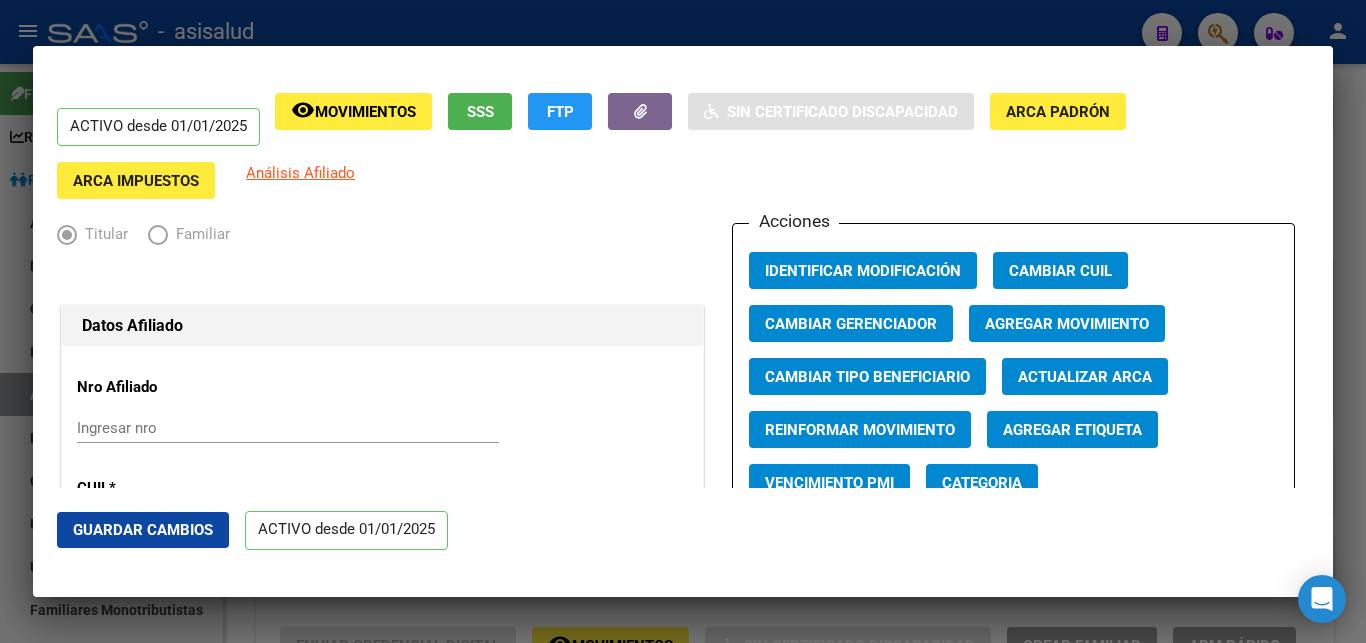 click at bounding box center [683, 321] 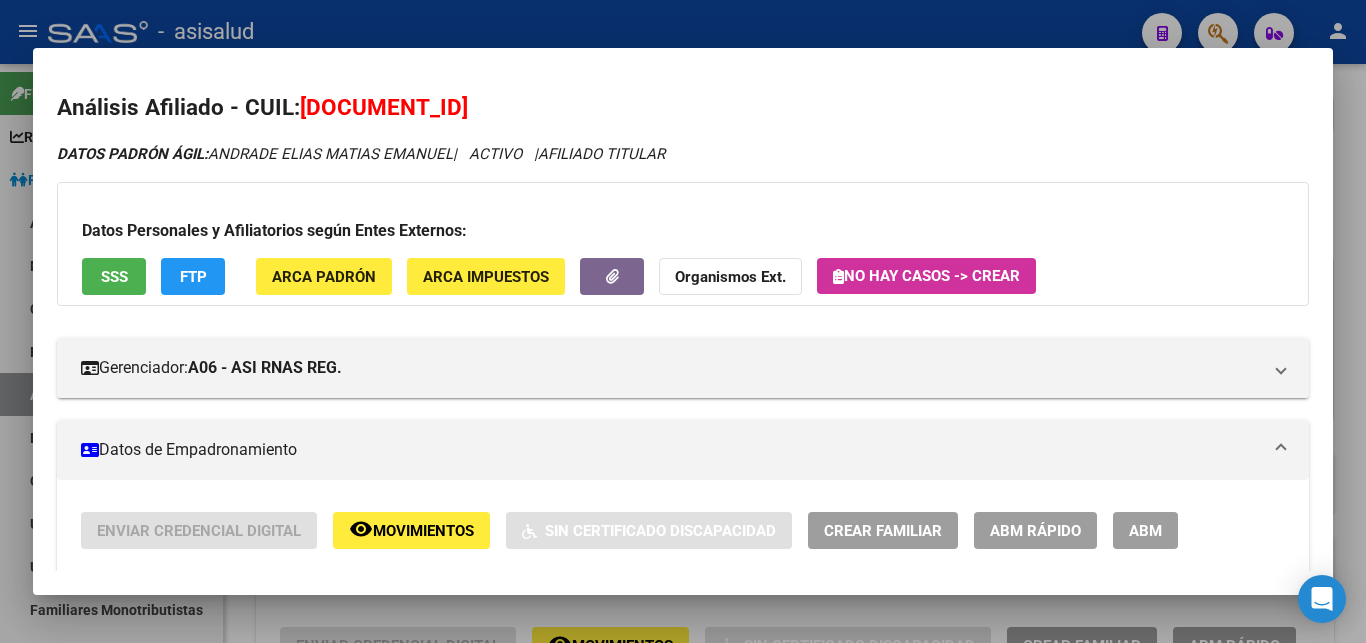 click at bounding box center (683, 321) 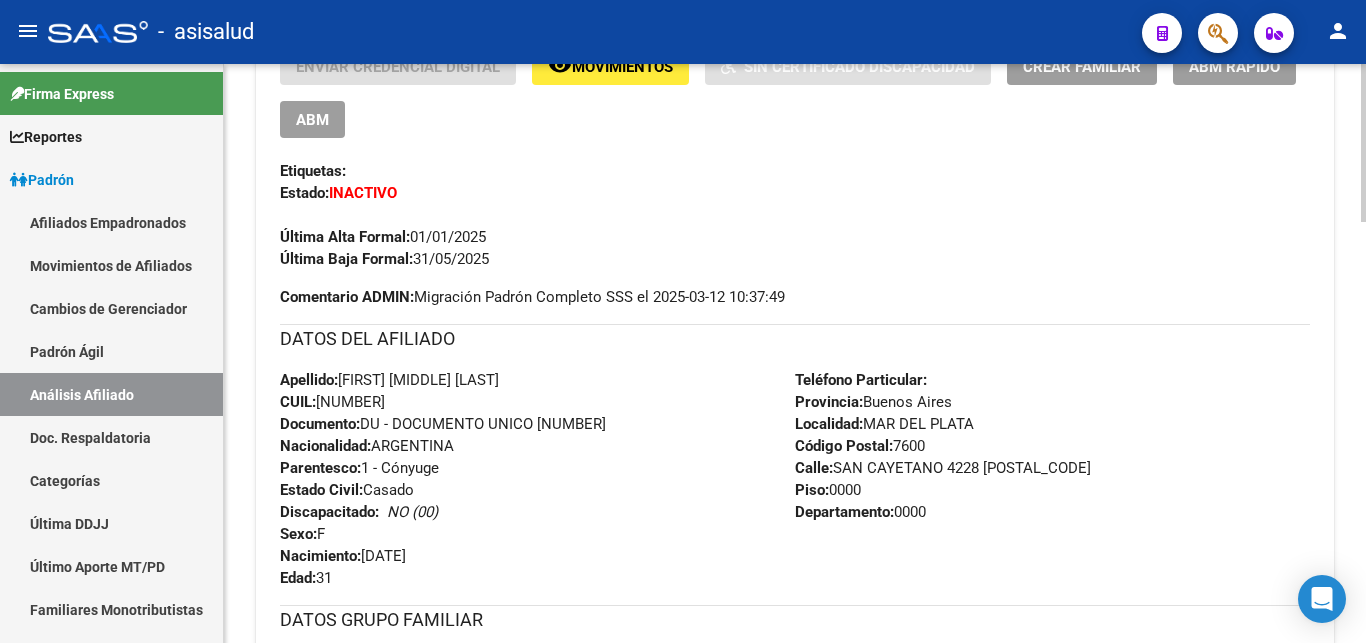 scroll, scrollTop: 510, scrollLeft: 0, axis: vertical 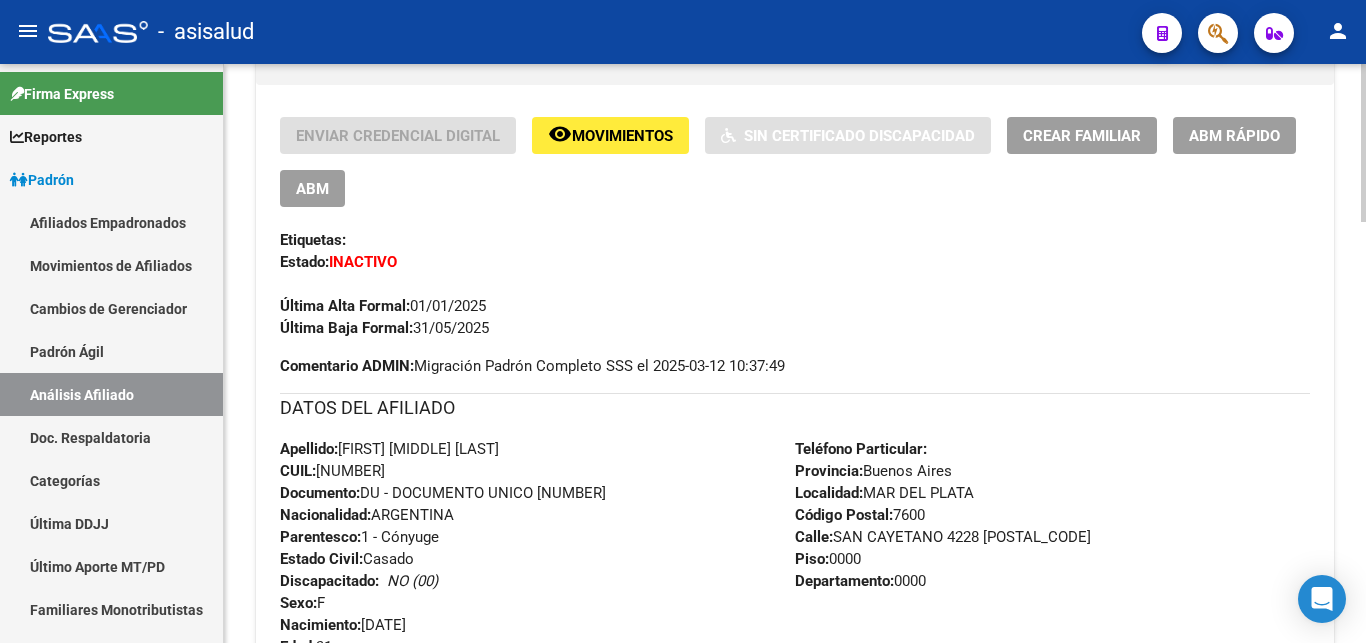click on "ABM Rápido" 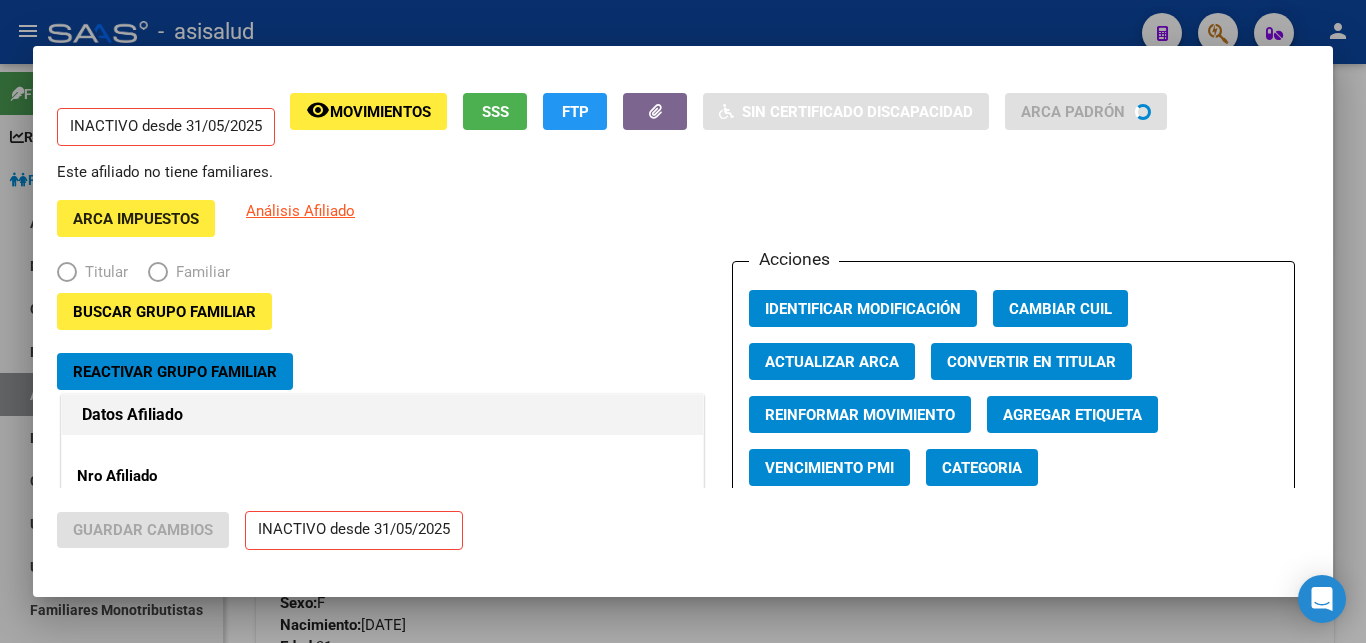 radio on "true" 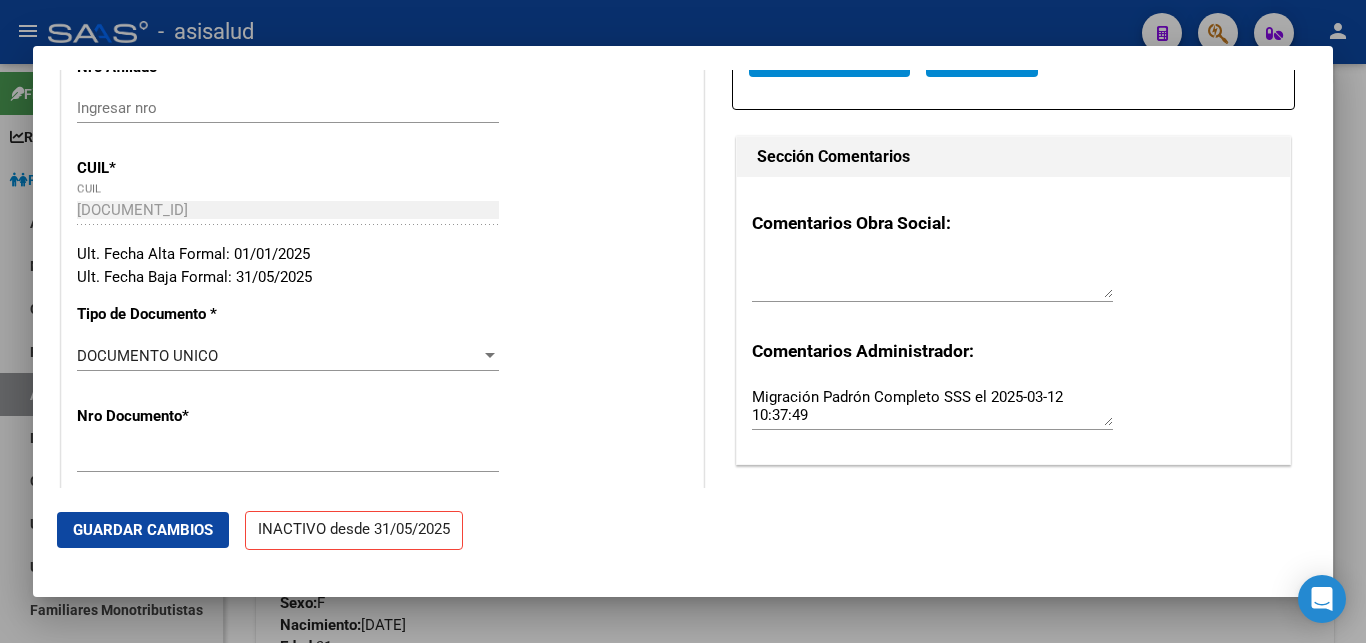 scroll, scrollTop: 0, scrollLeft: 0, axis: both 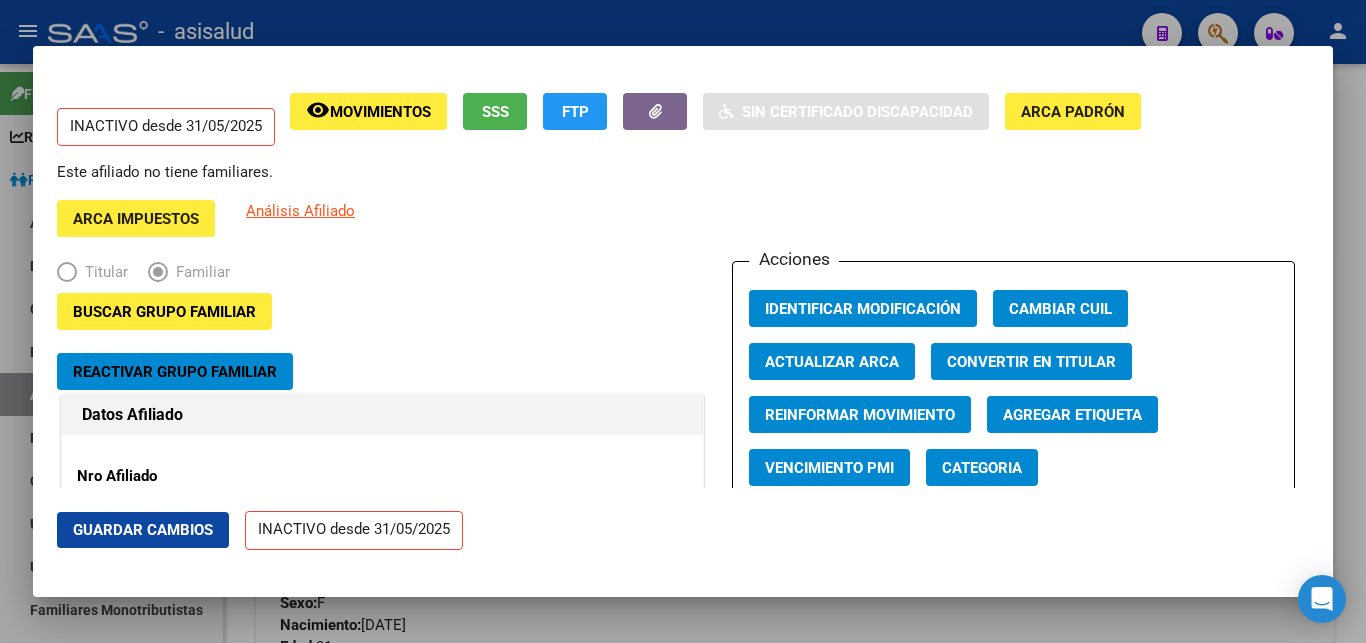 click at bounding box center [683, 321] 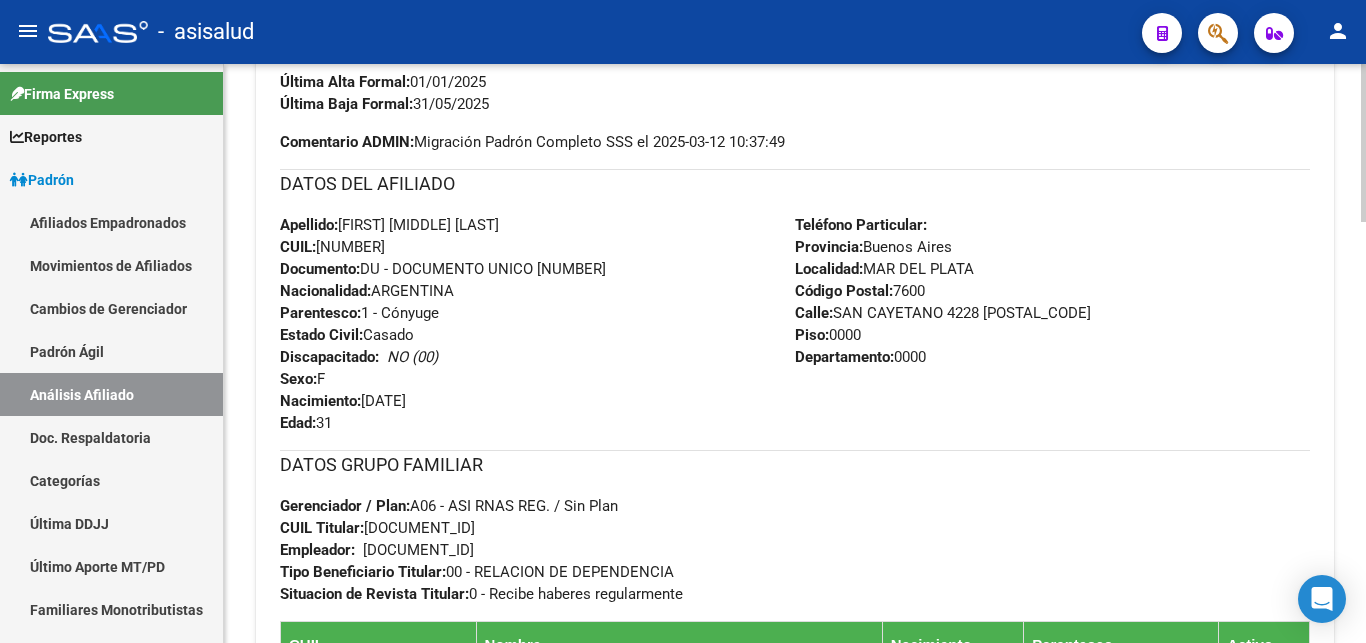 scroll, scrollTop: 1040, scrollLeft: 0, axis: vertical 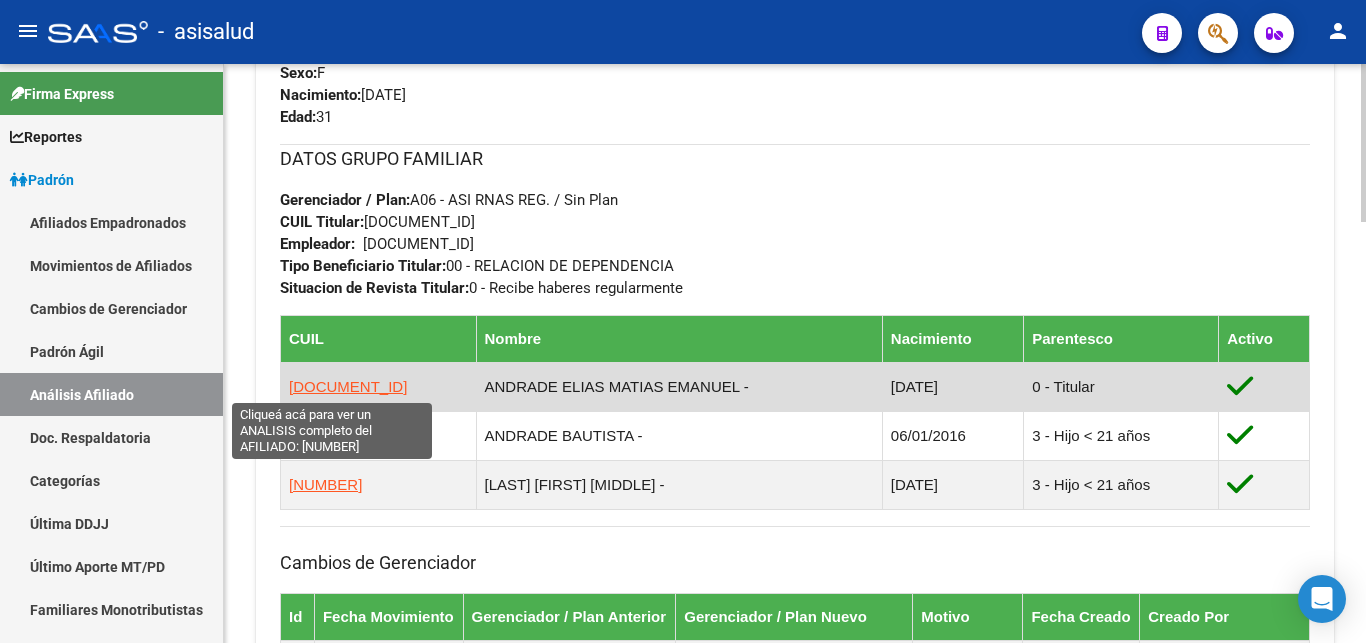 click on "[DOCUMENT_ID]" at bounding box center [348, 386] 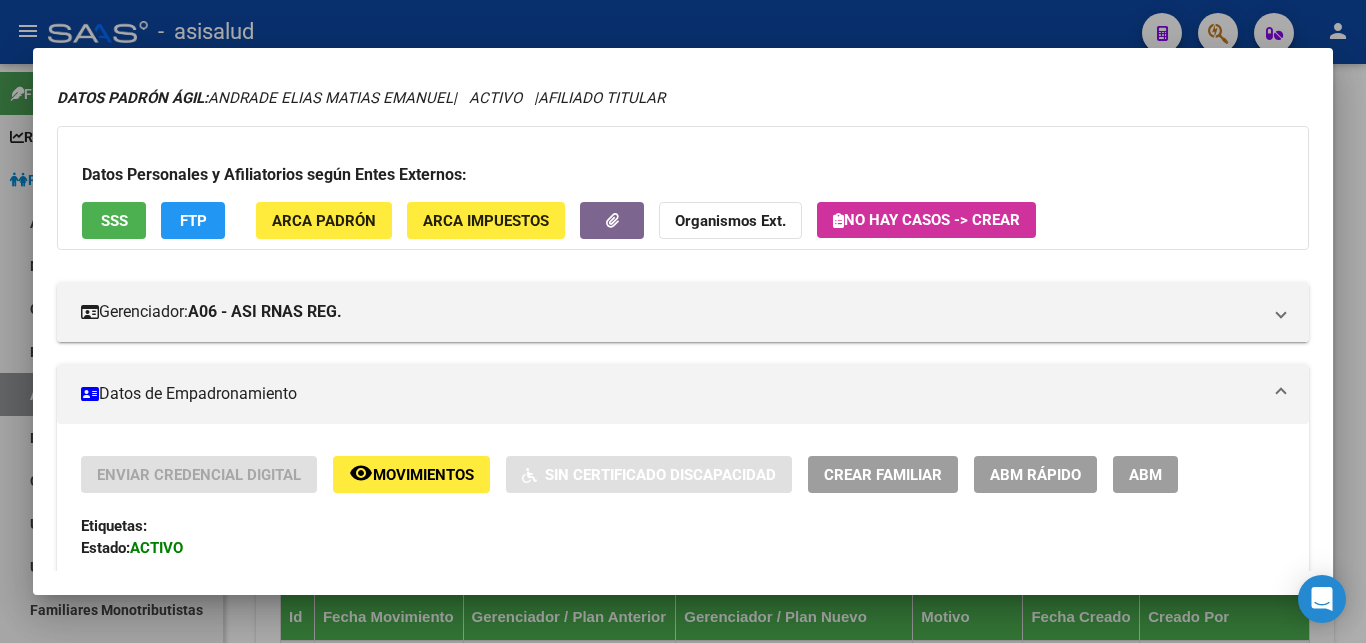 scroll, scrollTop: 0, scrollLeft: 0, axis: both 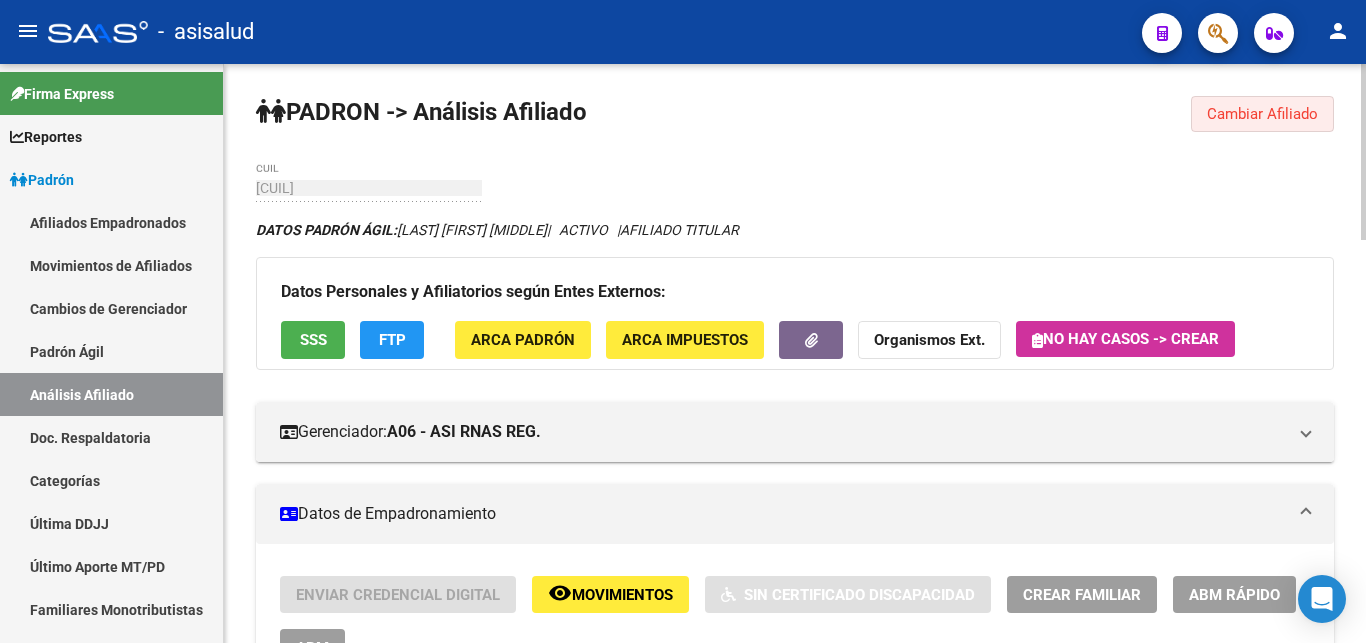 click on "Cambiar Afiliado" 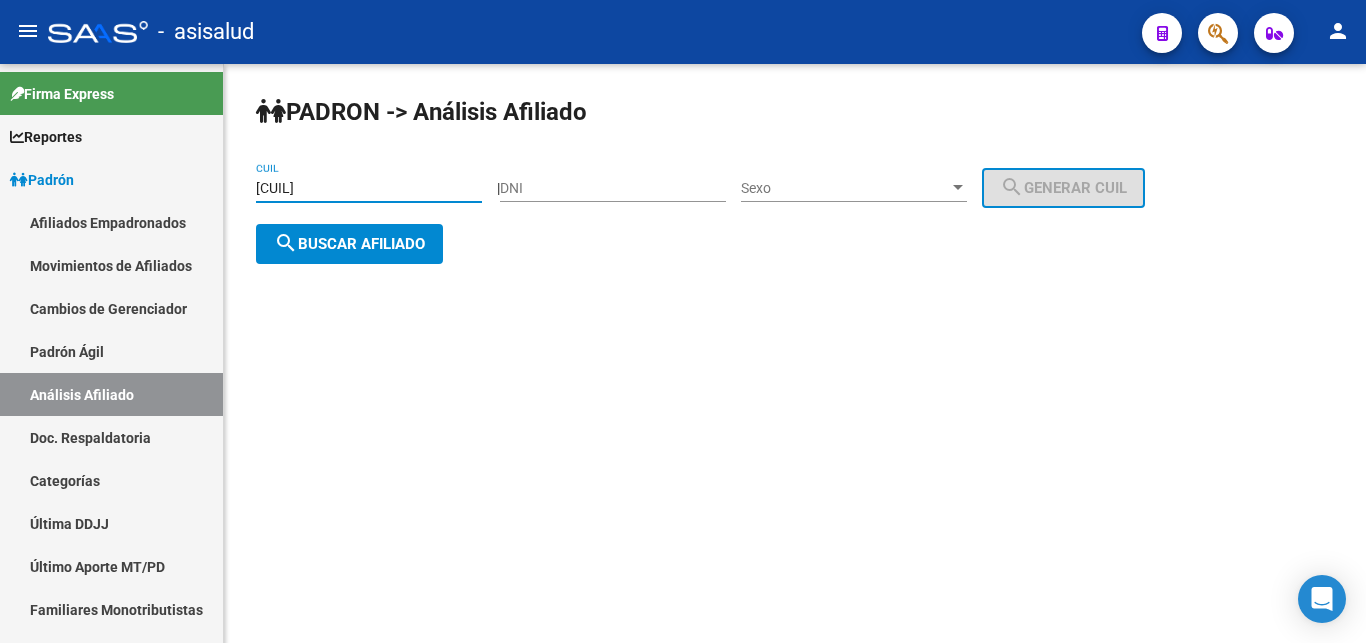 drag, startPoint x: 258, startPoint y: 183, endPoint x: 355, endPoint y: 183, distance: 97 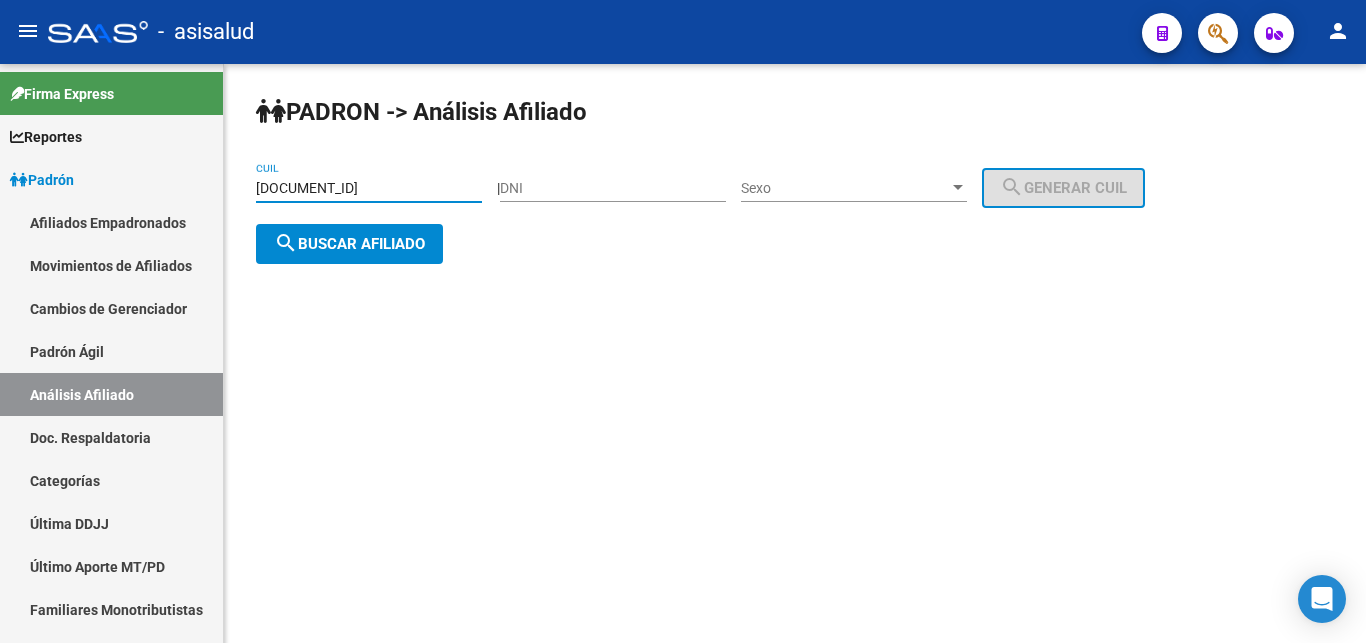 type on "[DOCUMENT_ID]" 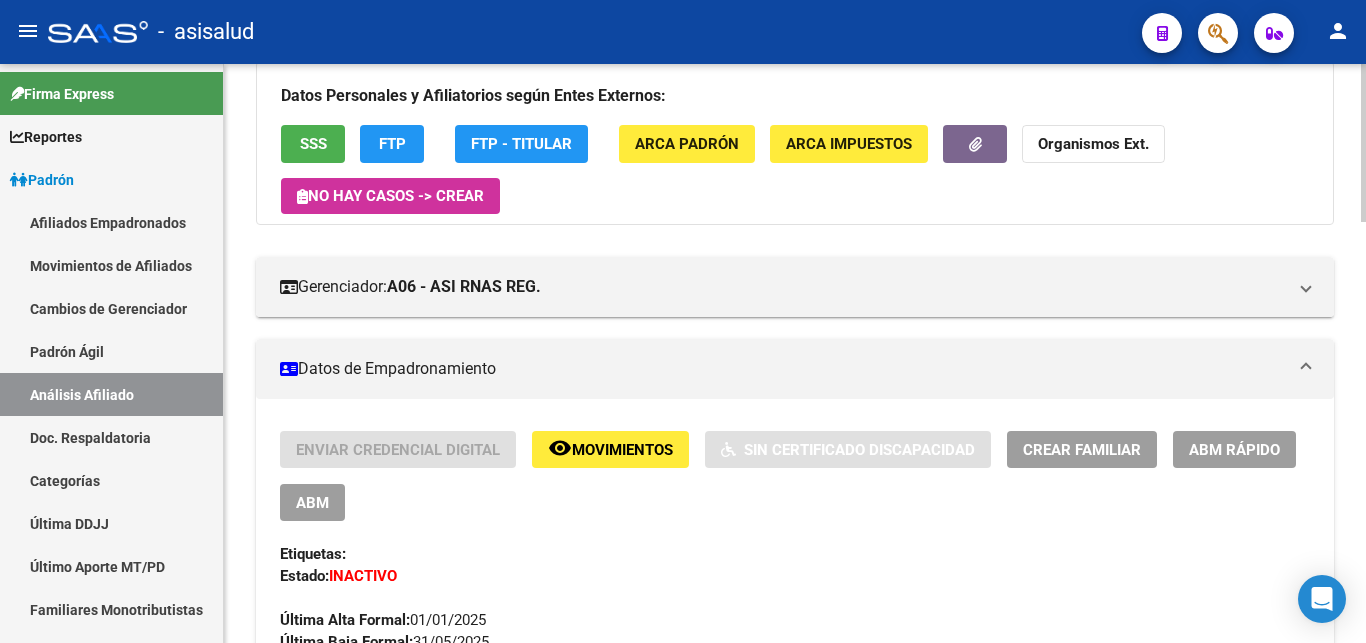 scroll, scrollTop: 204, scrollLeft: 0, axis: vertical 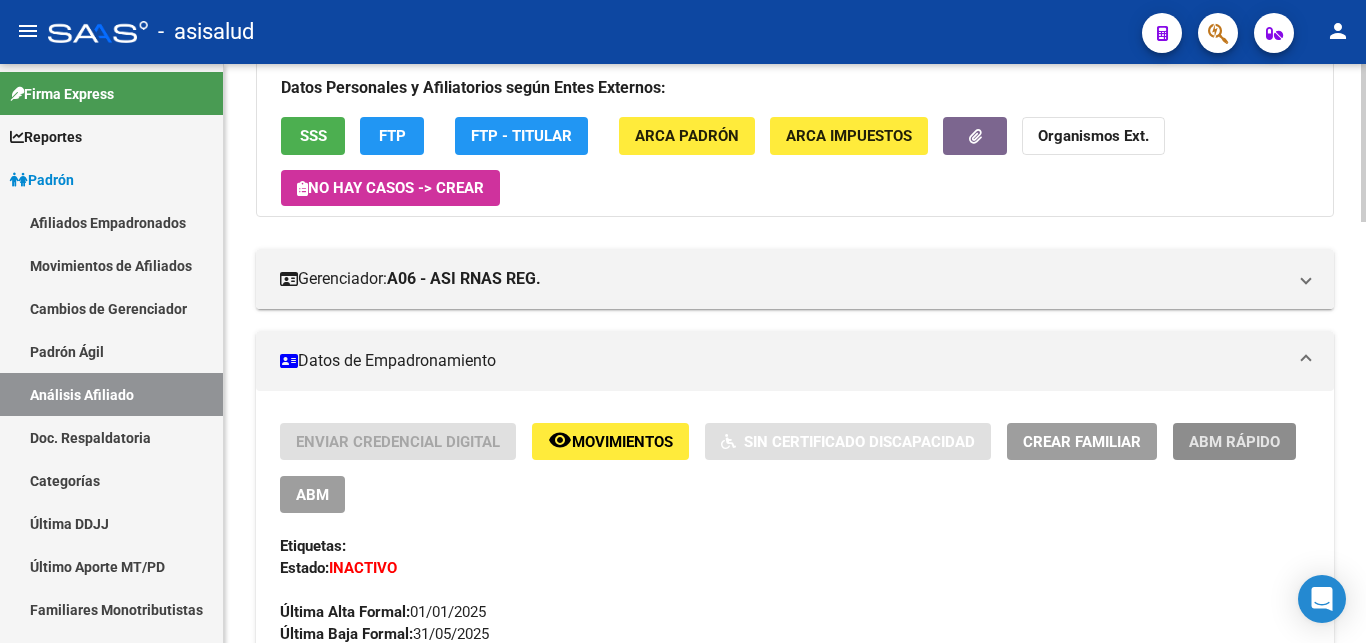 click on "ABM Rápido" 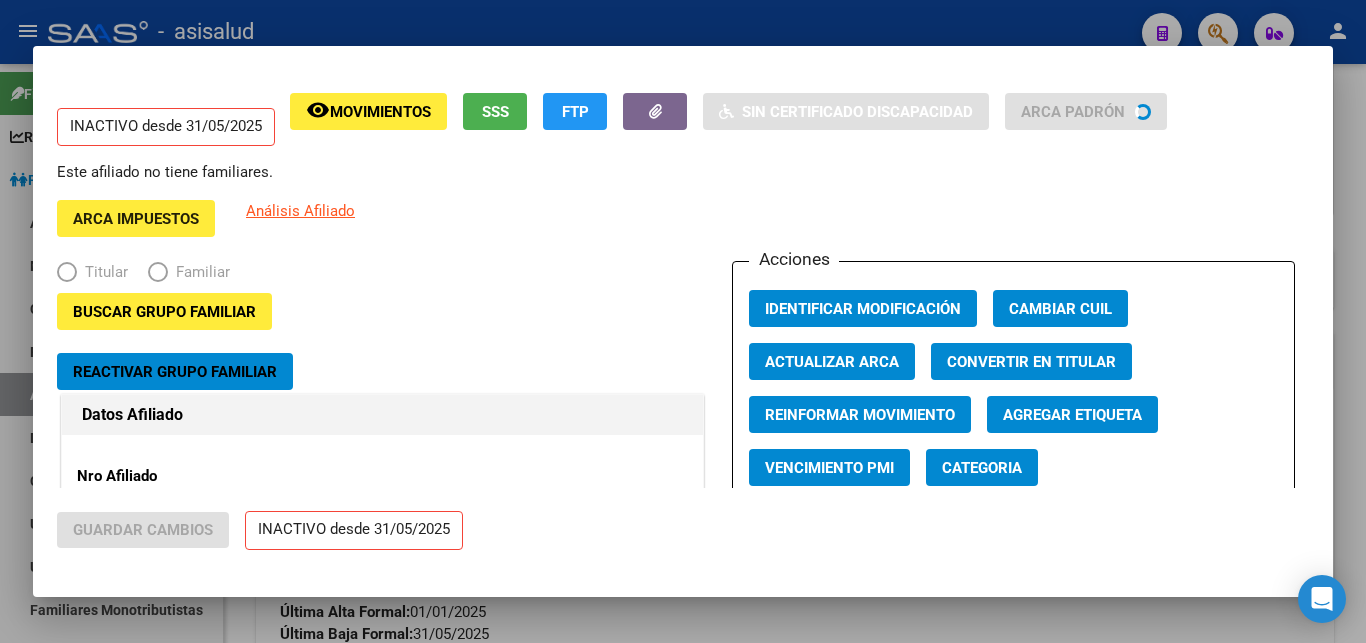 radio on "true" 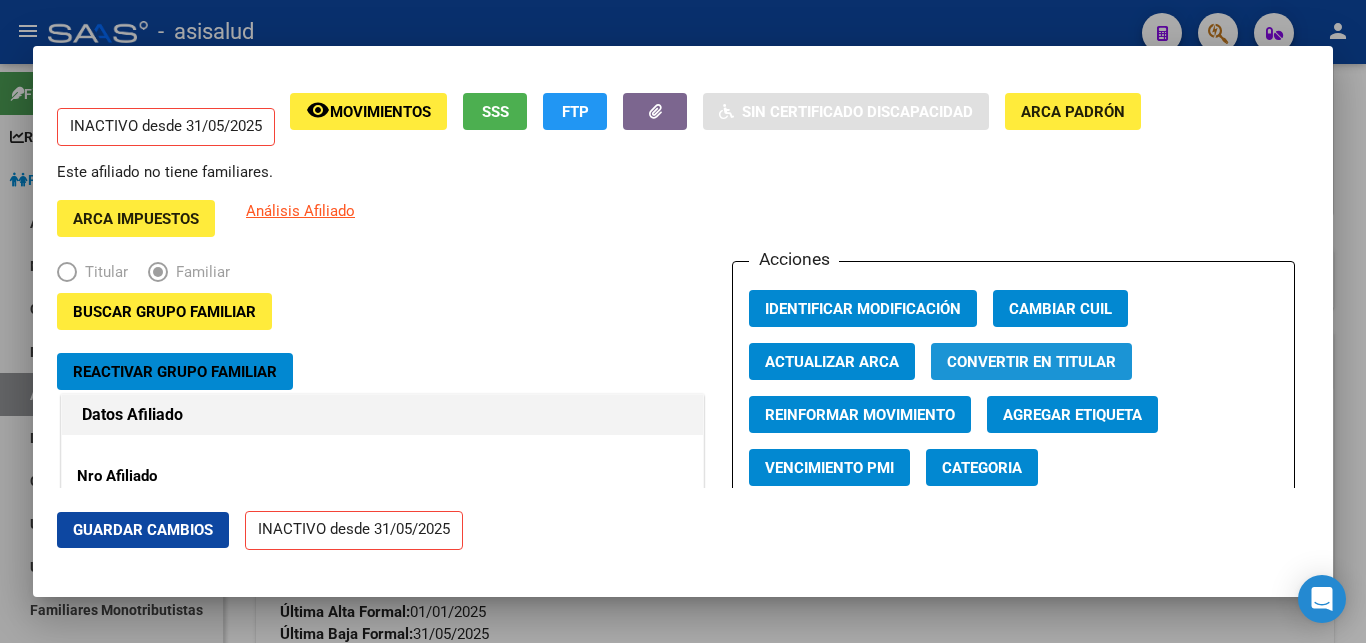 click on "Convertir en Titular" at bounding box center (1031, 362) 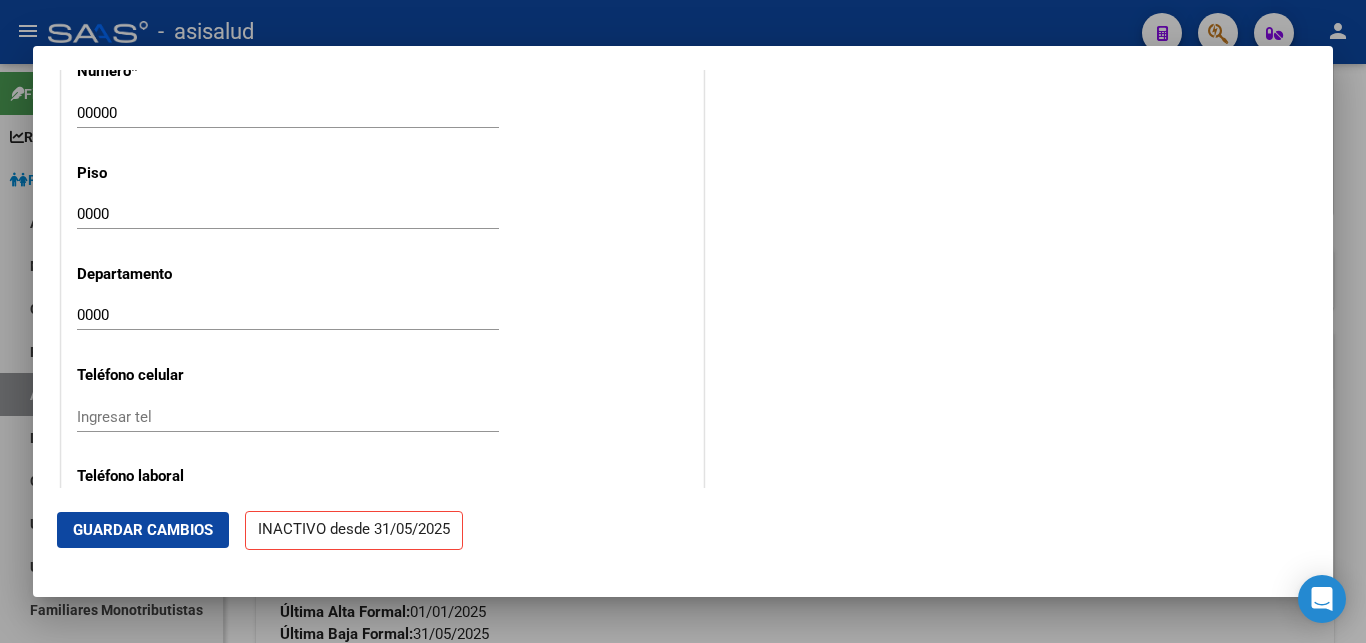 scroll, scrollTop: 2625, scrollLeft: 0, axis: vertical 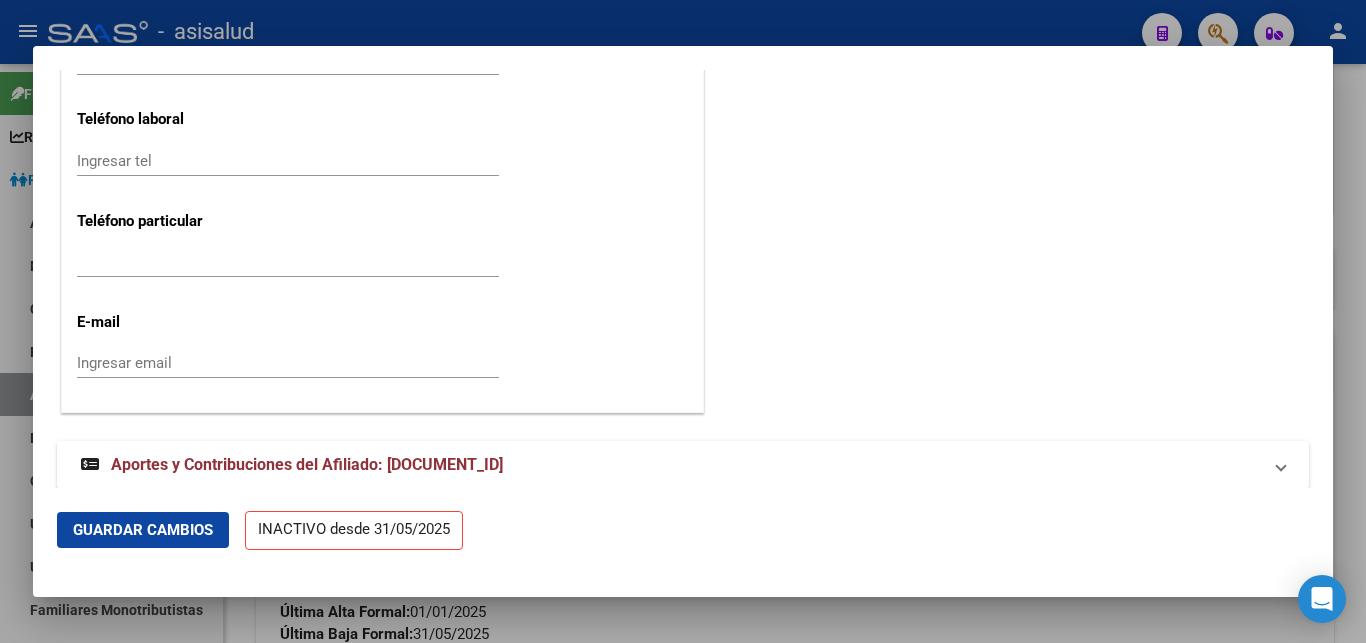 click on "Guardar Cambios" 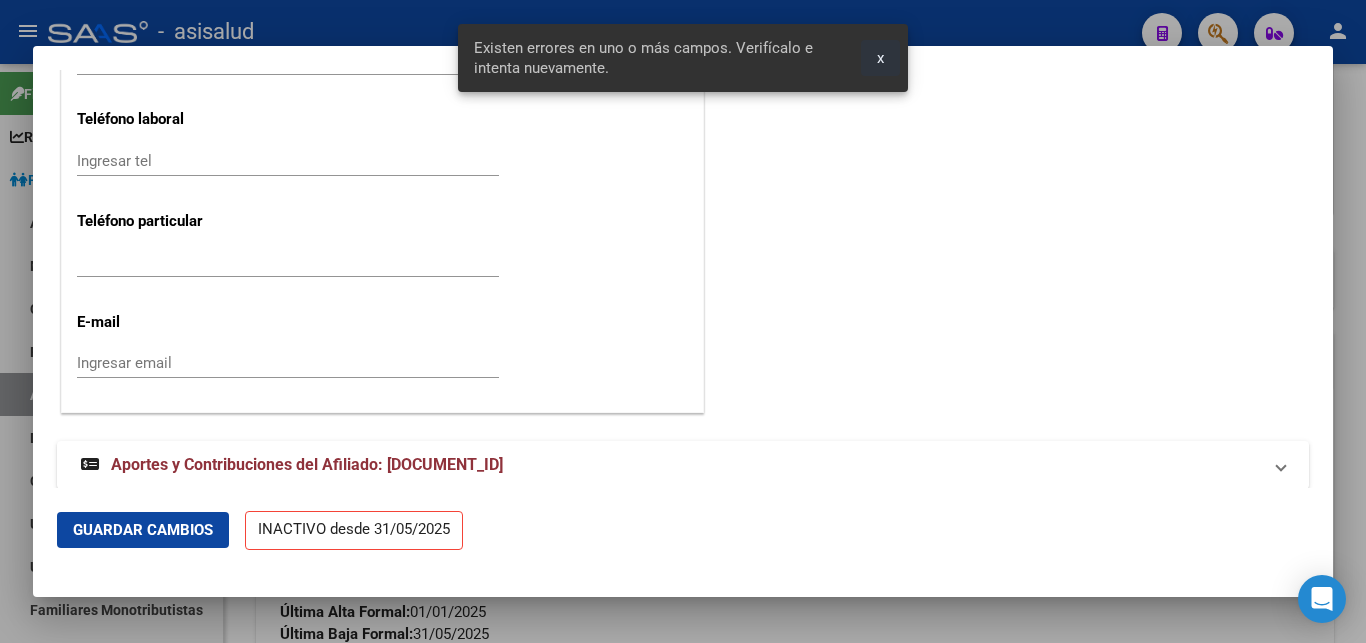 click on "x" at bounding box center [880, 58] 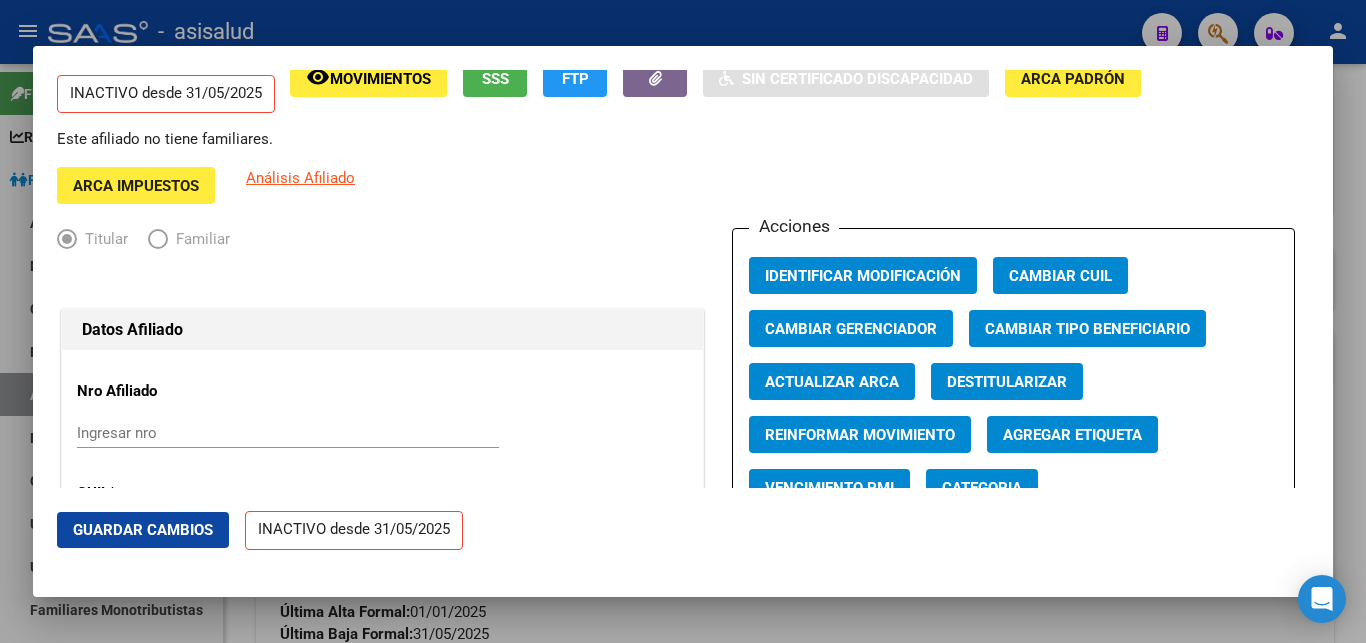 scroll, scrollTop: 0, scrollLeft: 0, axis: both 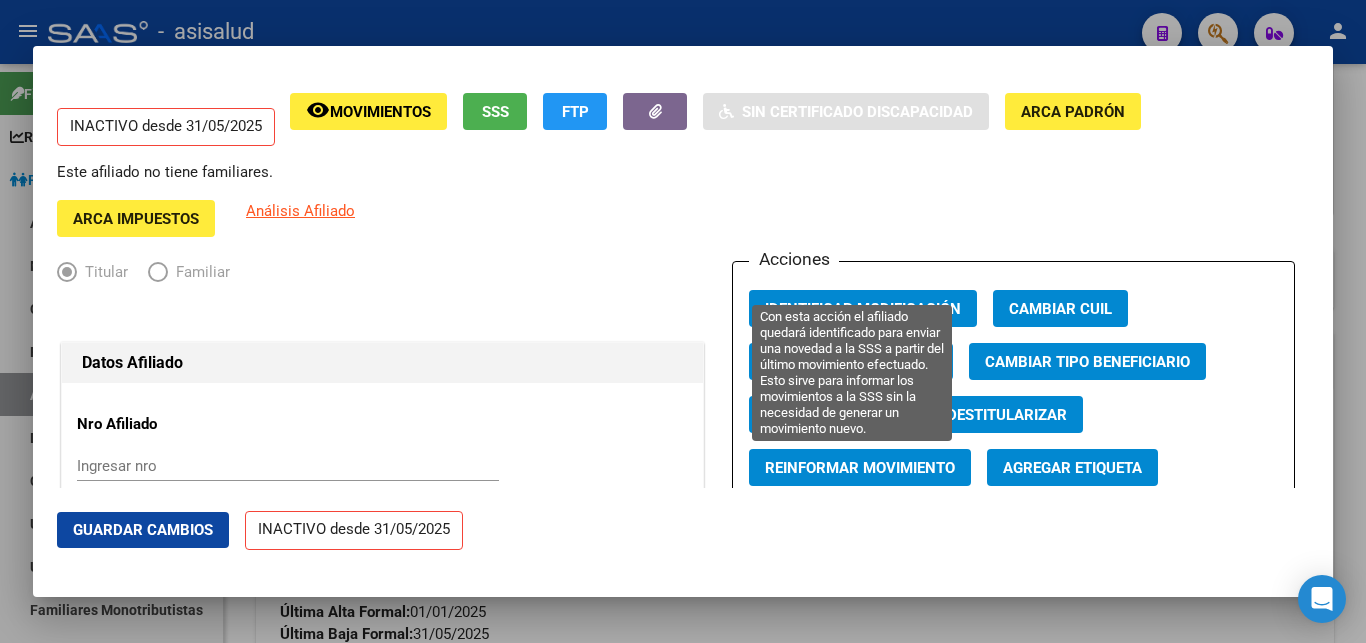 click on "Reinformar Movimiento" 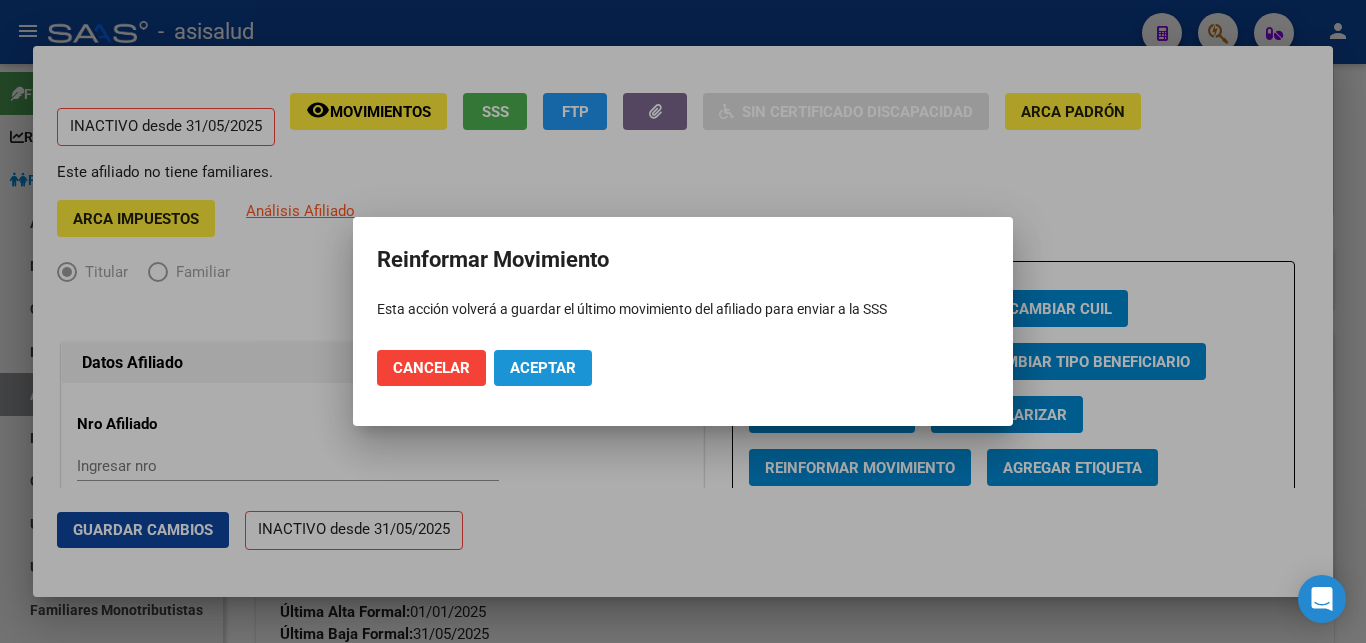 click on "Aceptar" at bounding box center (543, 368) 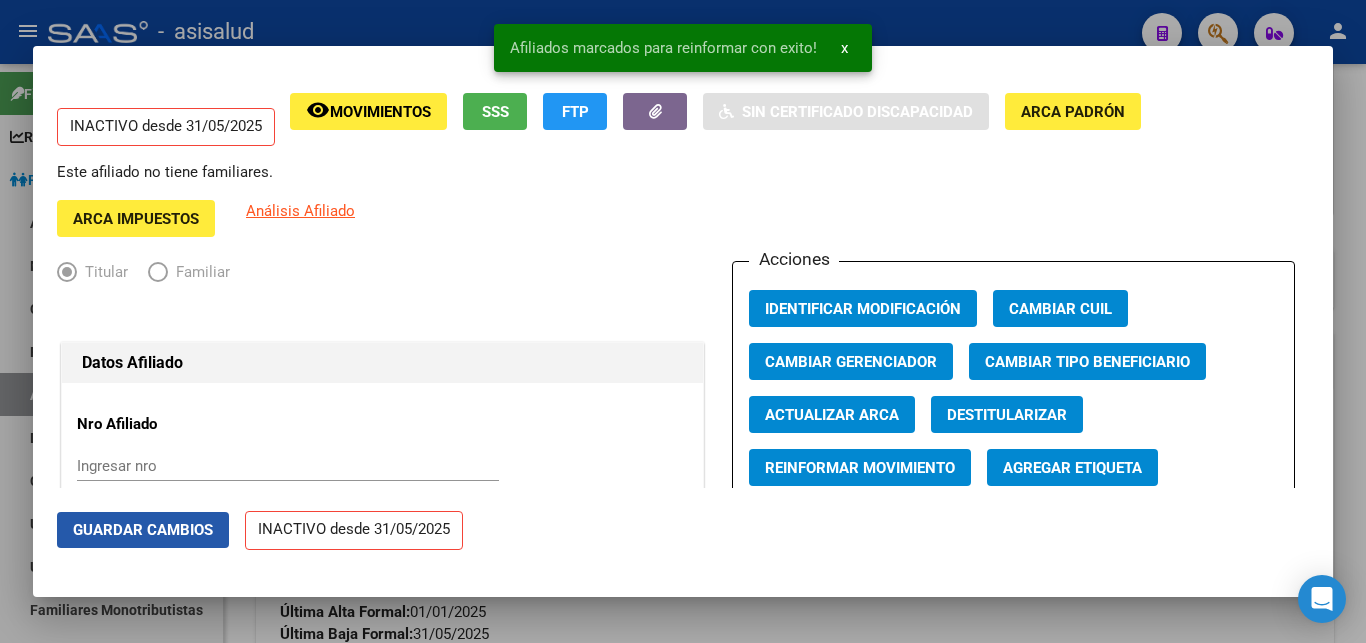 click on "Guardar Cambios" 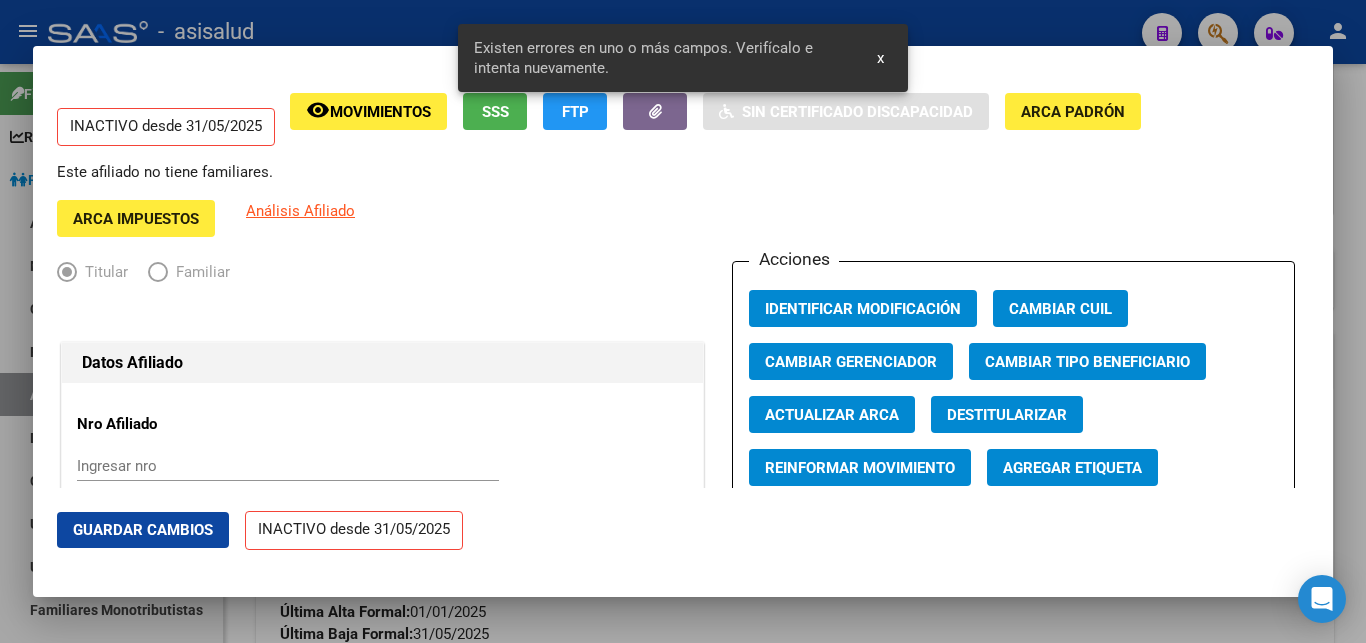 click on "x" at bounding box center [880, 58] 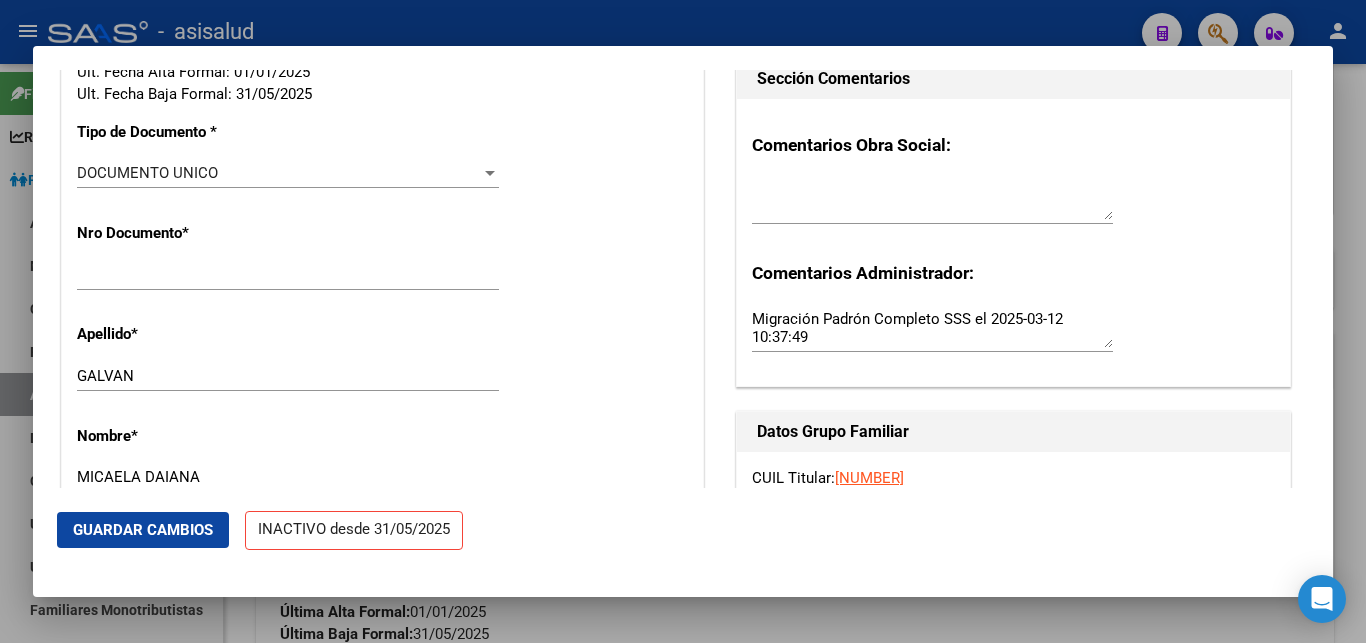 scroll, scrollTop: 324, scrollLeft: 0, axis: vertical 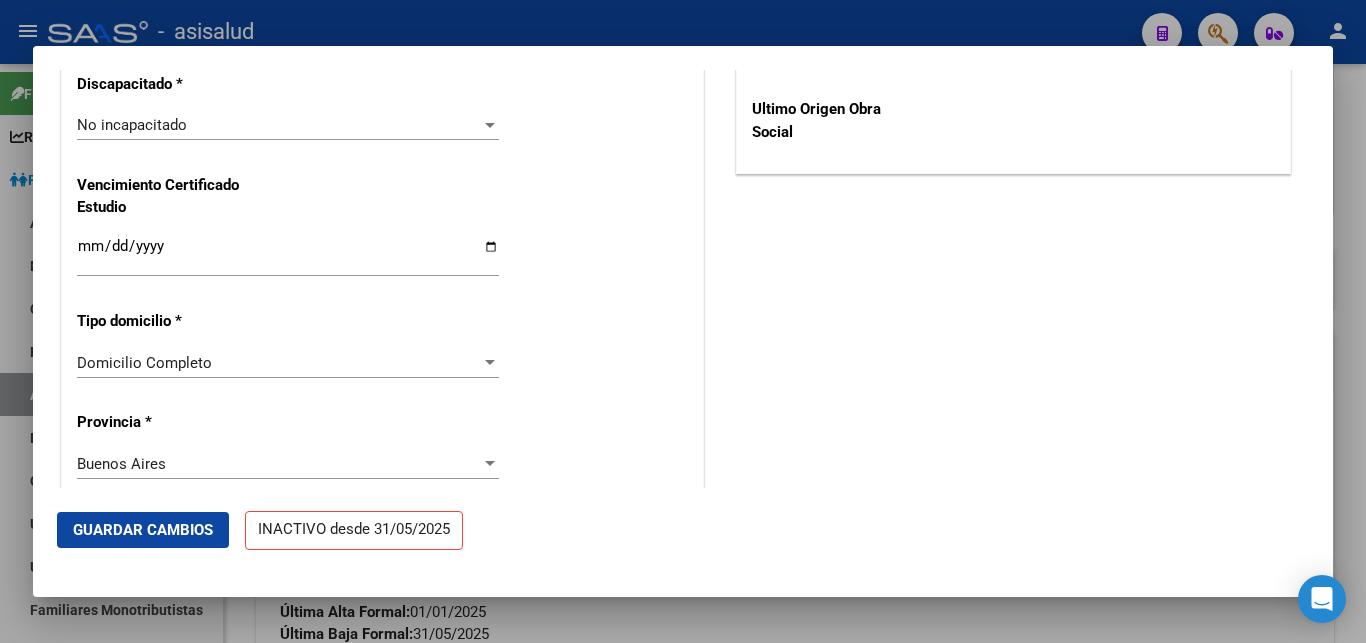 click on "Domicilio Completo" at bounding box center [144, 363] 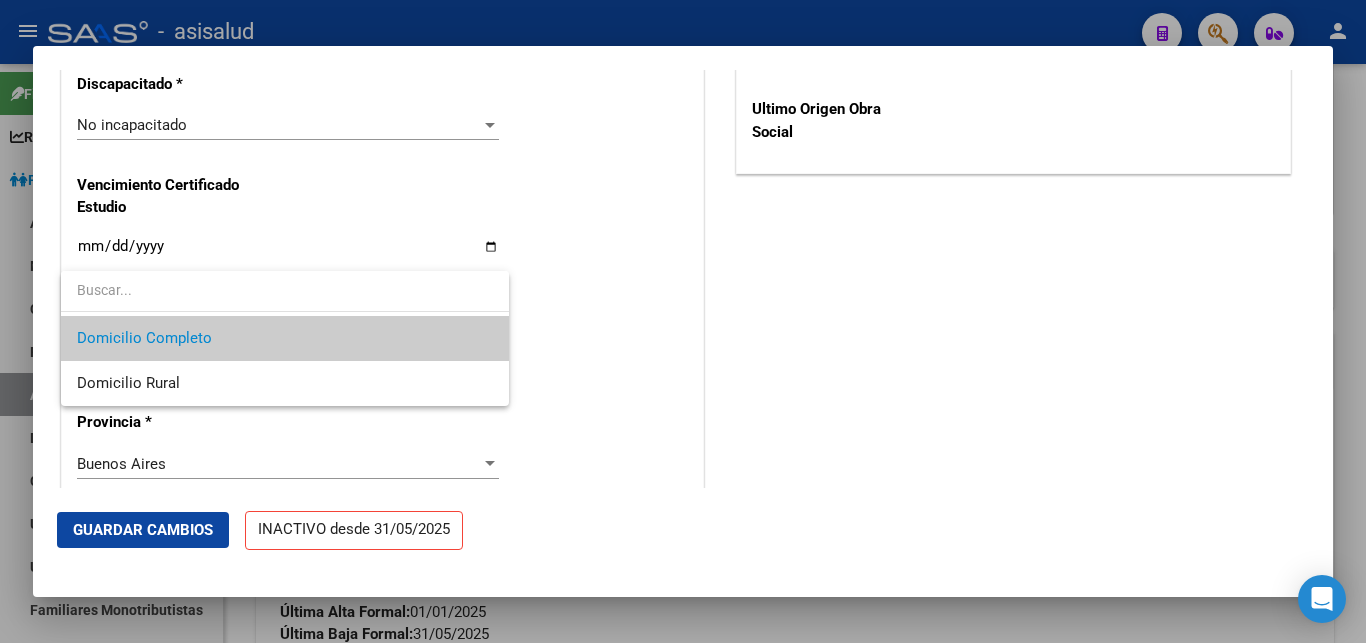 click at bounding box center (285, 290) 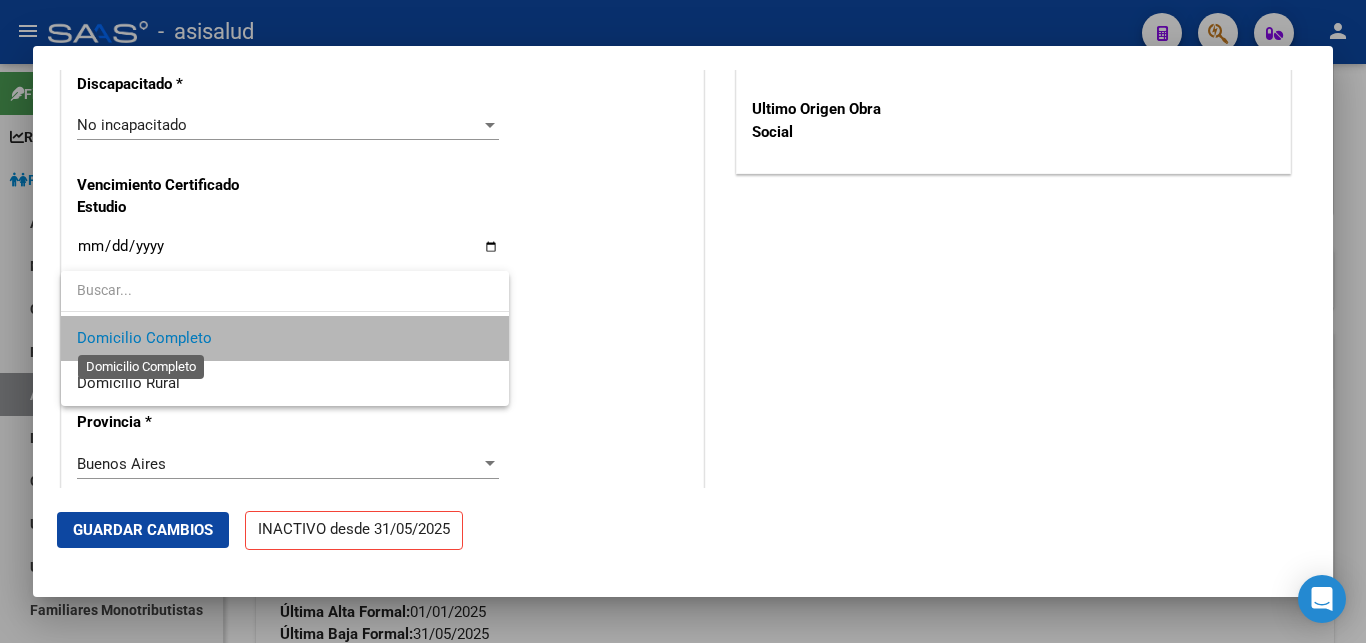 click on "Domicilio Completo" at bounding box center (144, 338) 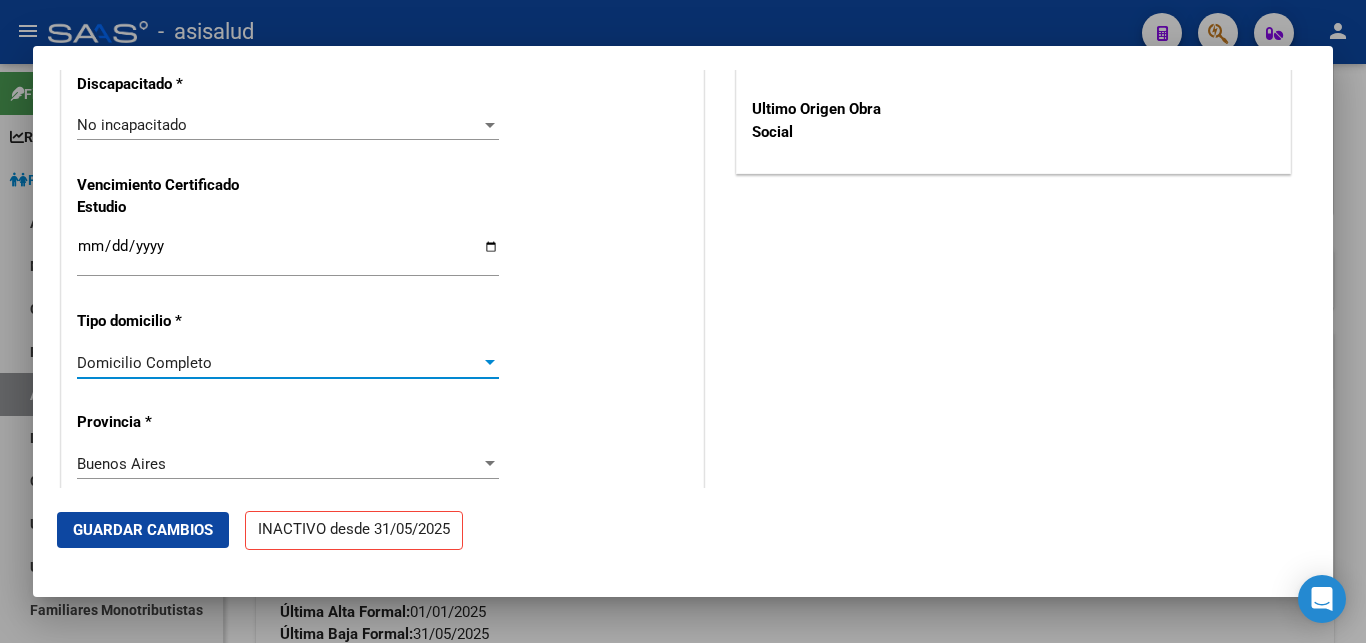click at bounding box center [490, 363] 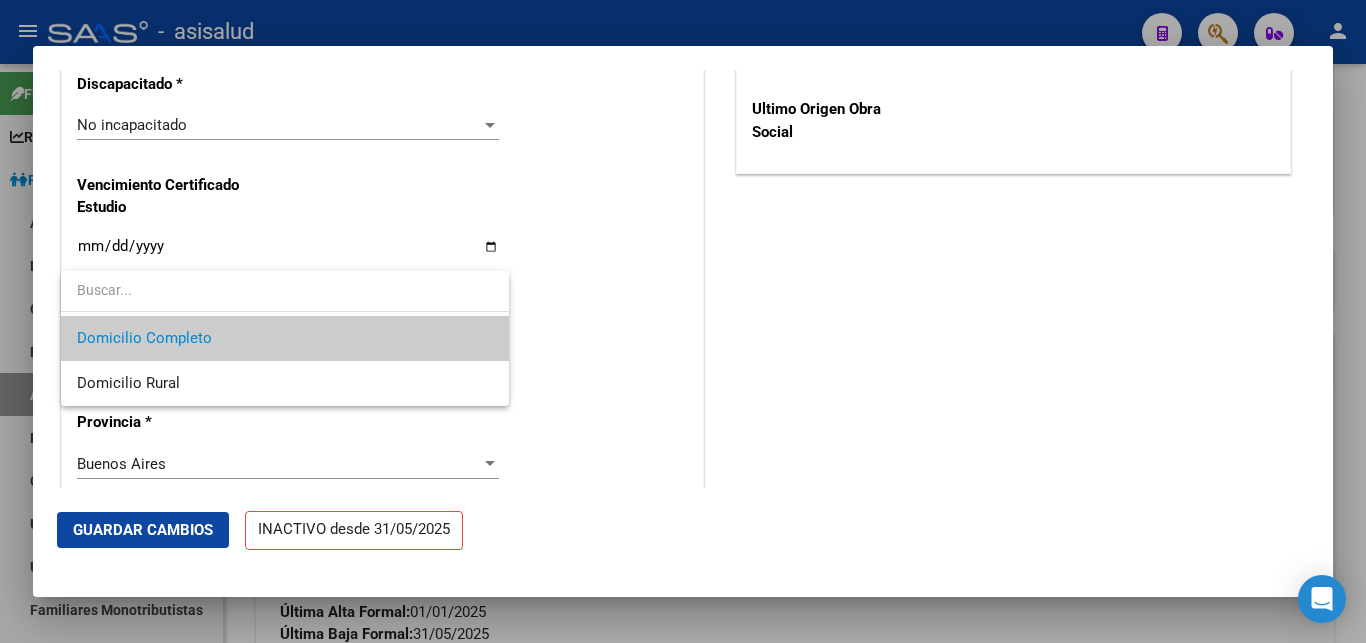 click on "Domicilio Completo" at bounding box center [285, 338] 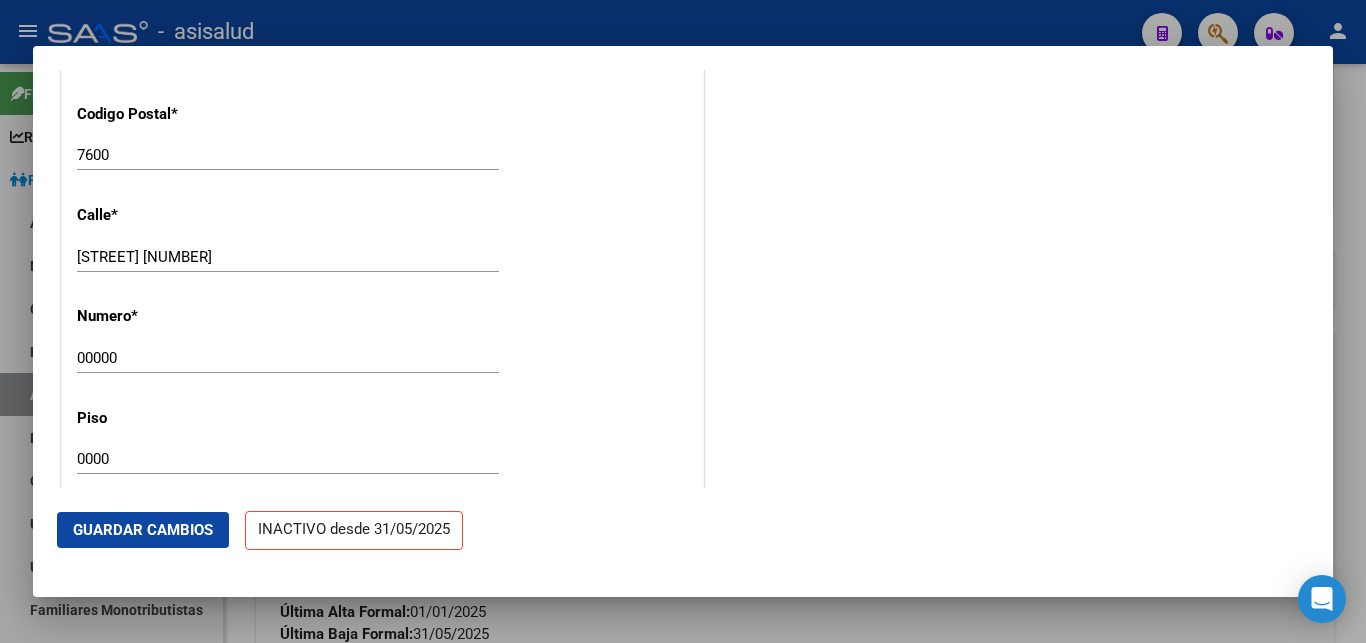 scroll, scrollTop: 2052, scrollLeft: 0, axis: vertical 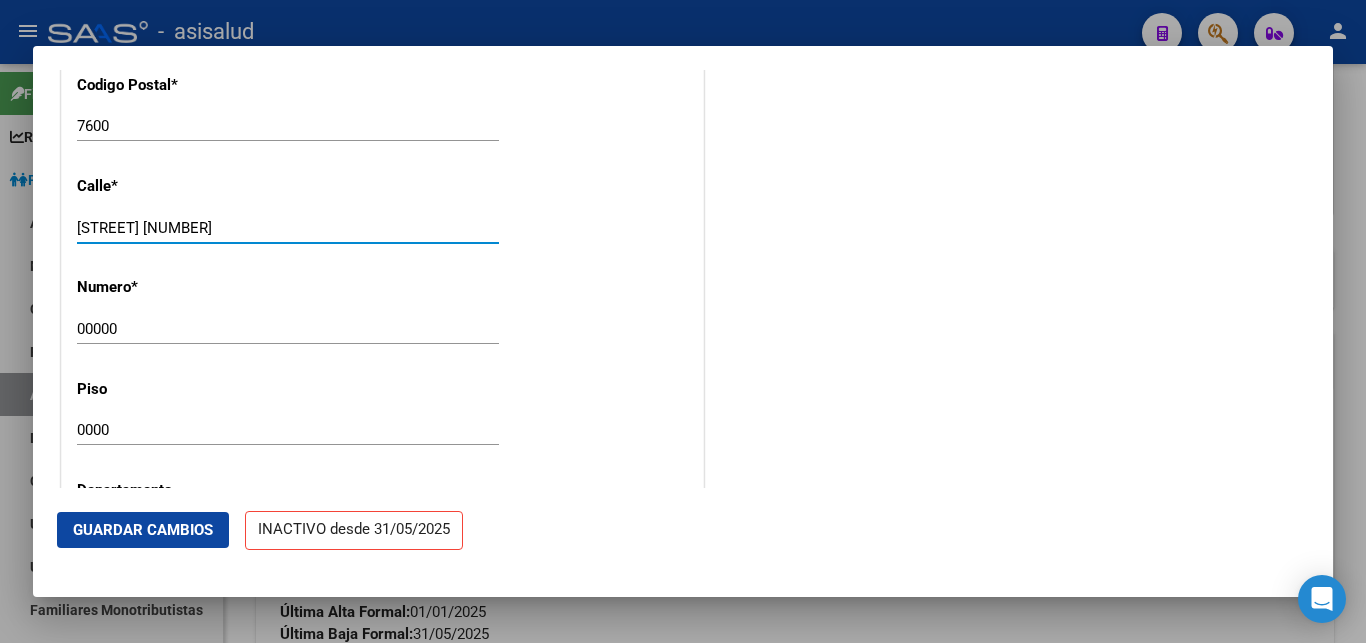 drag, startPoint x: 189, startPoint y: 203, endPoint x: 245, endPoint y: 201, distance: 56.0357 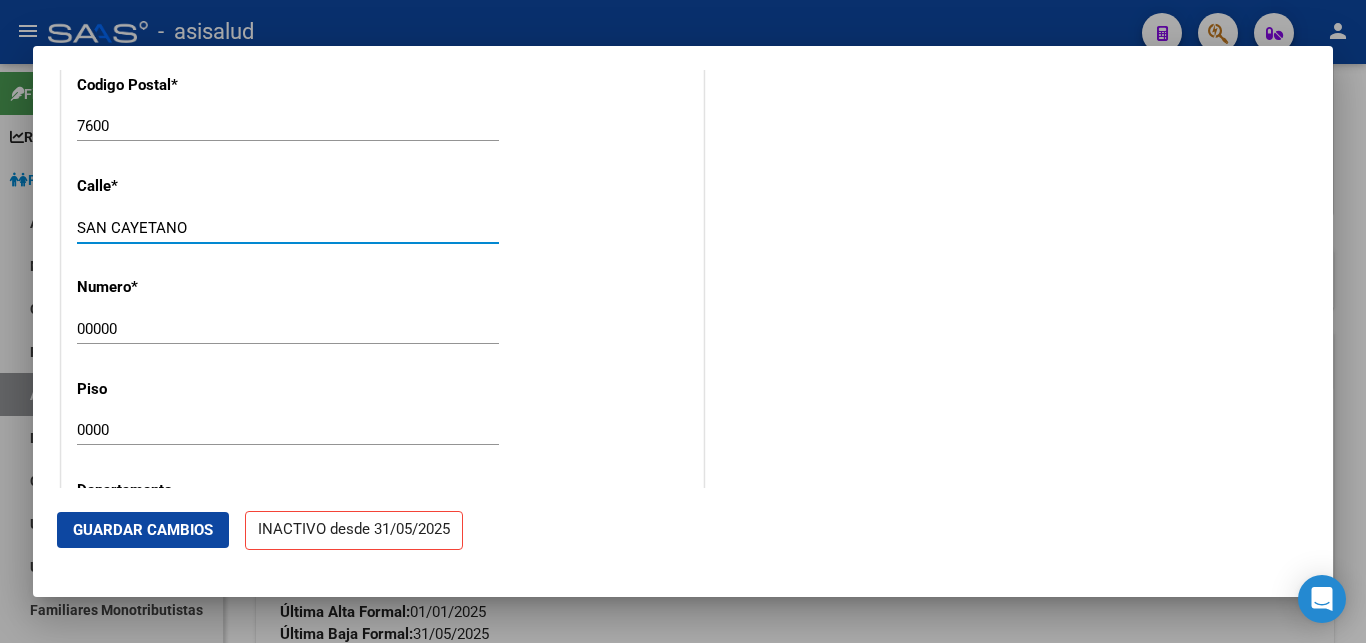type on "SAN CAYETANO" 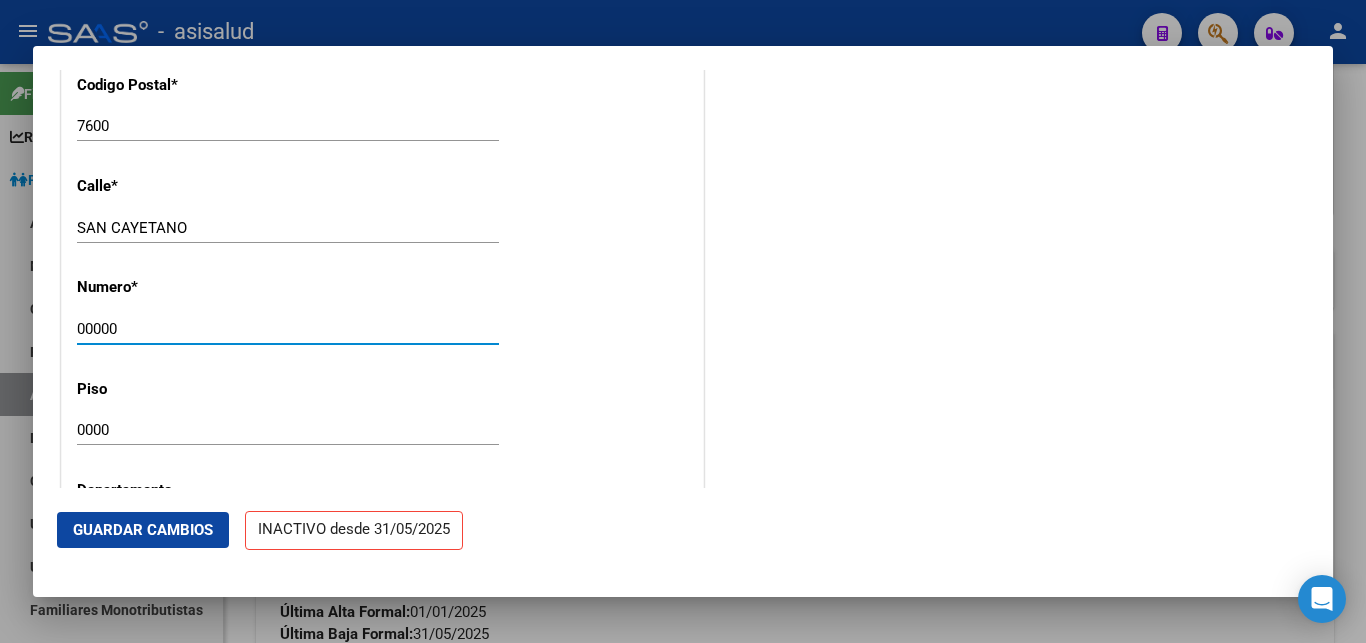 drag, startPoint x: 125, startPoint y: 302, endPoint x: 50, endPoint y: 298, distance: 75.10659 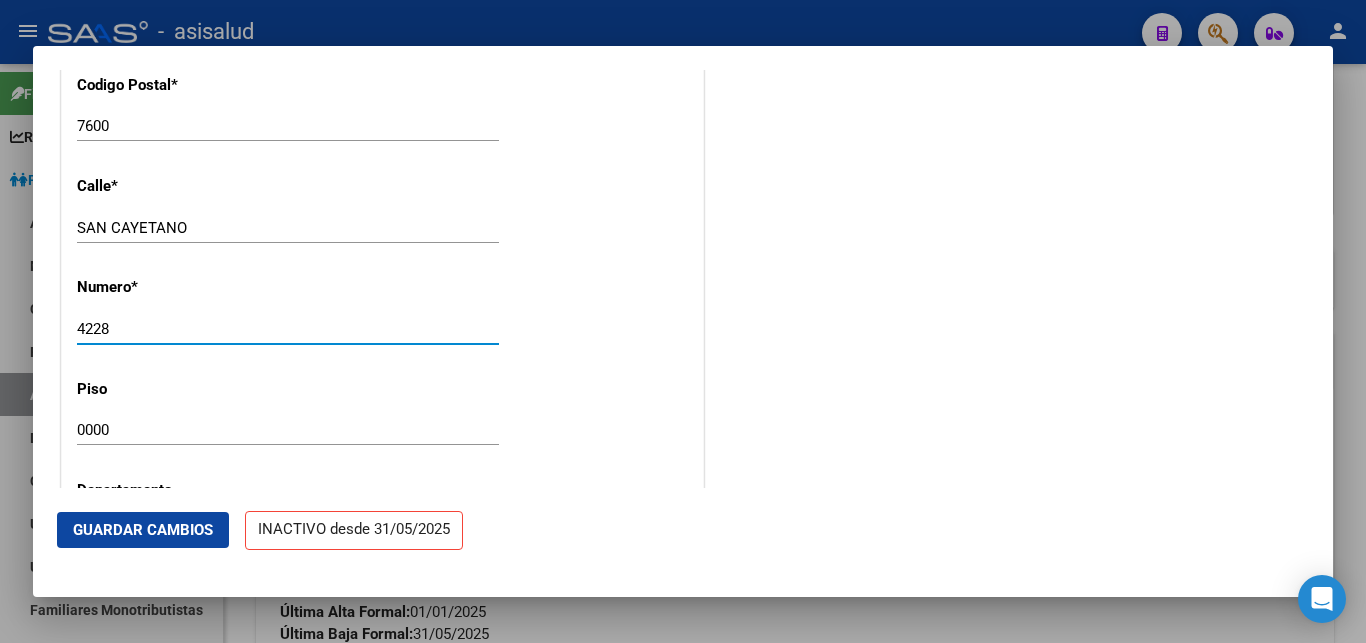 type on "4228" 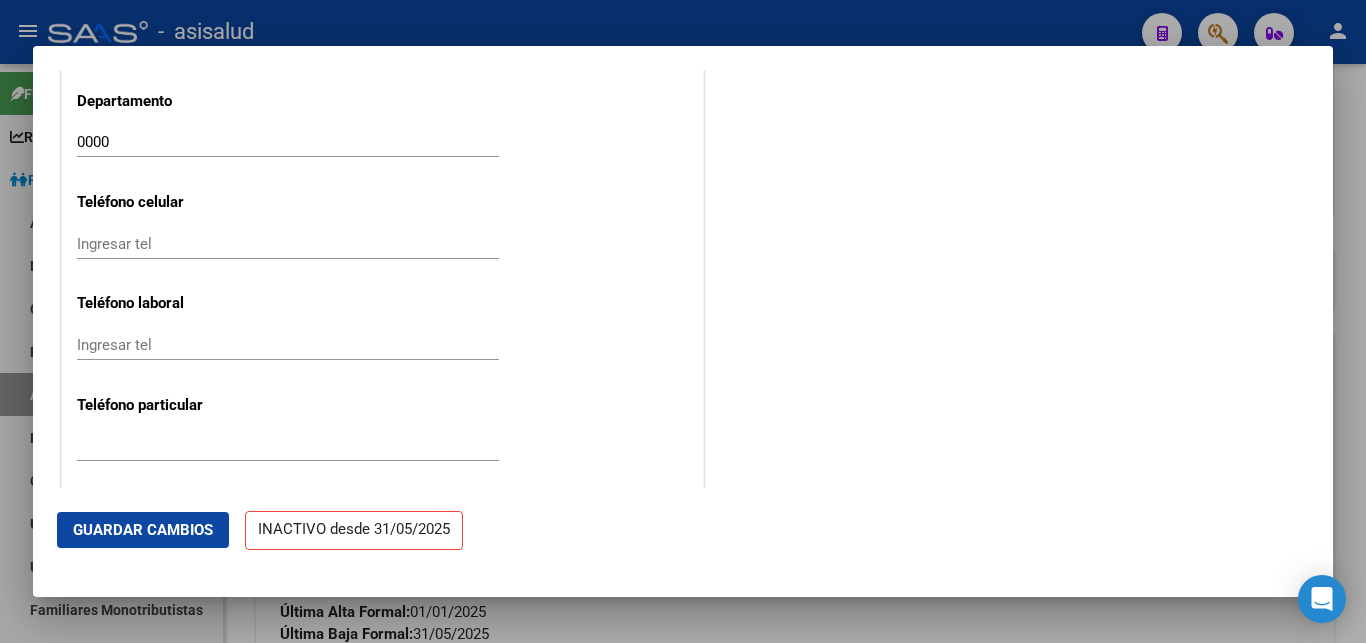 scroll, scrollTop: 2484, scrollLeft: 0, axis: vertical 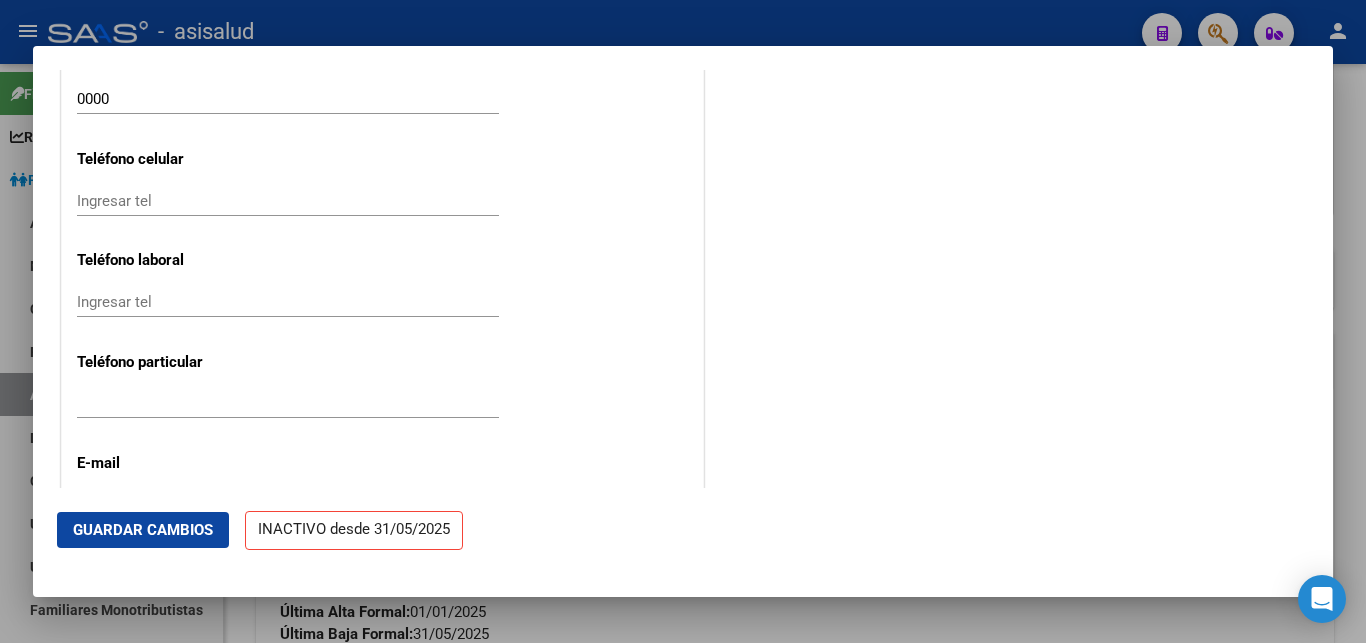 click on "Ingresar tel" at bounding box center (288, 201) 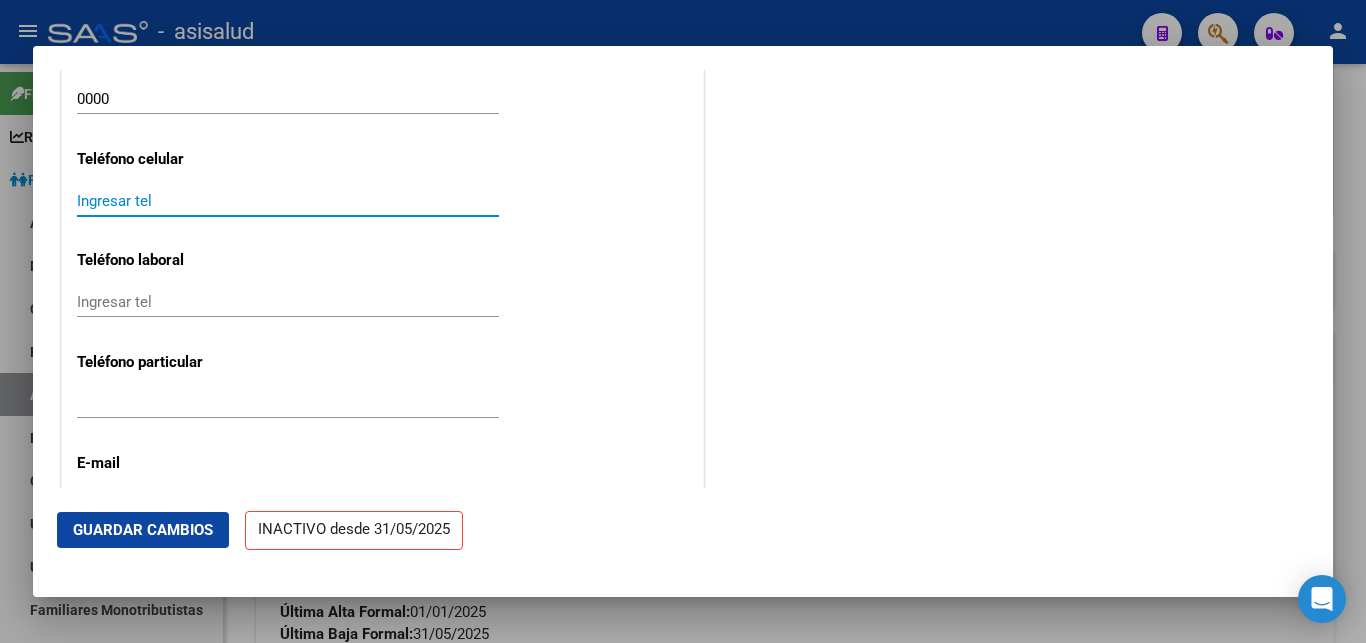 click on "Guardar Cambios" 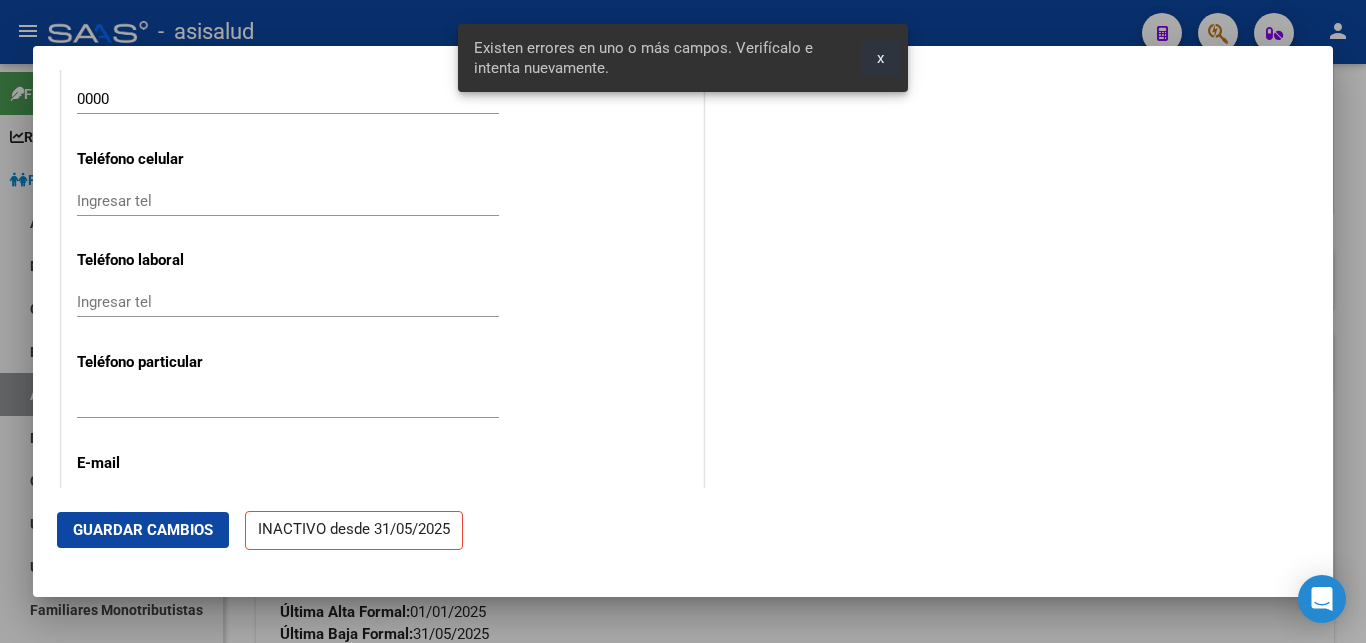 click on "x" at bounding box center (880, 58) 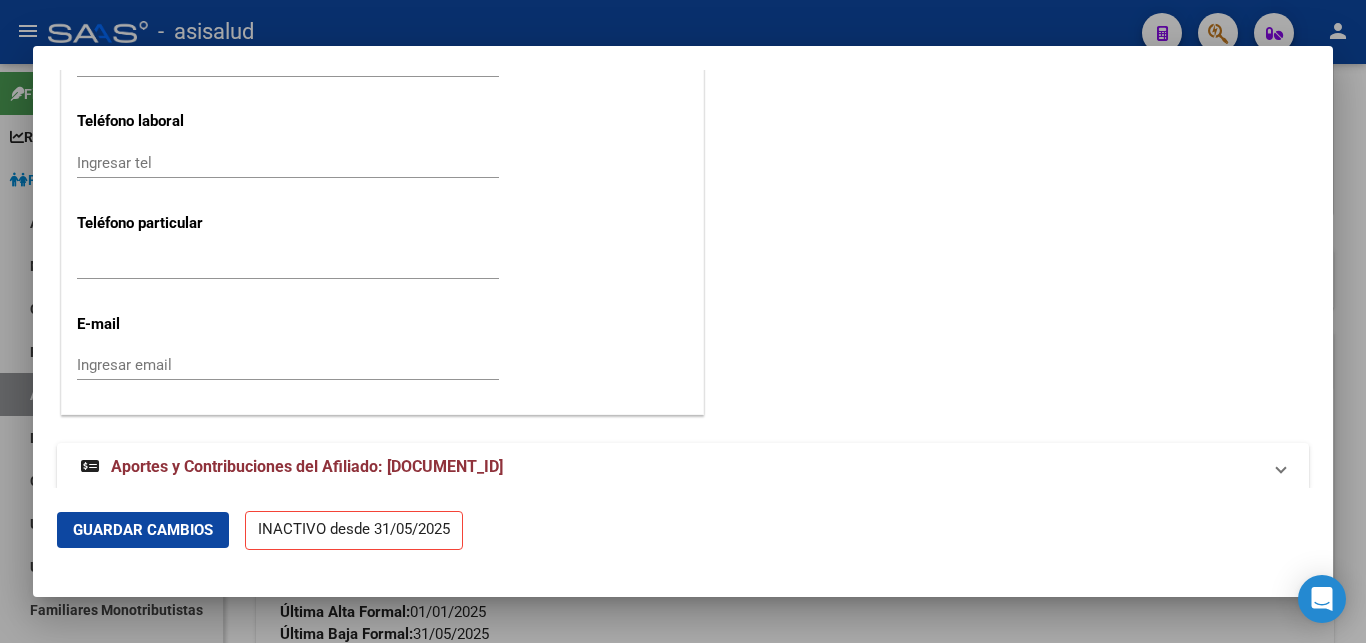 scroll, scrollTop: 2625, scrollLeft: 0, axis: vertical 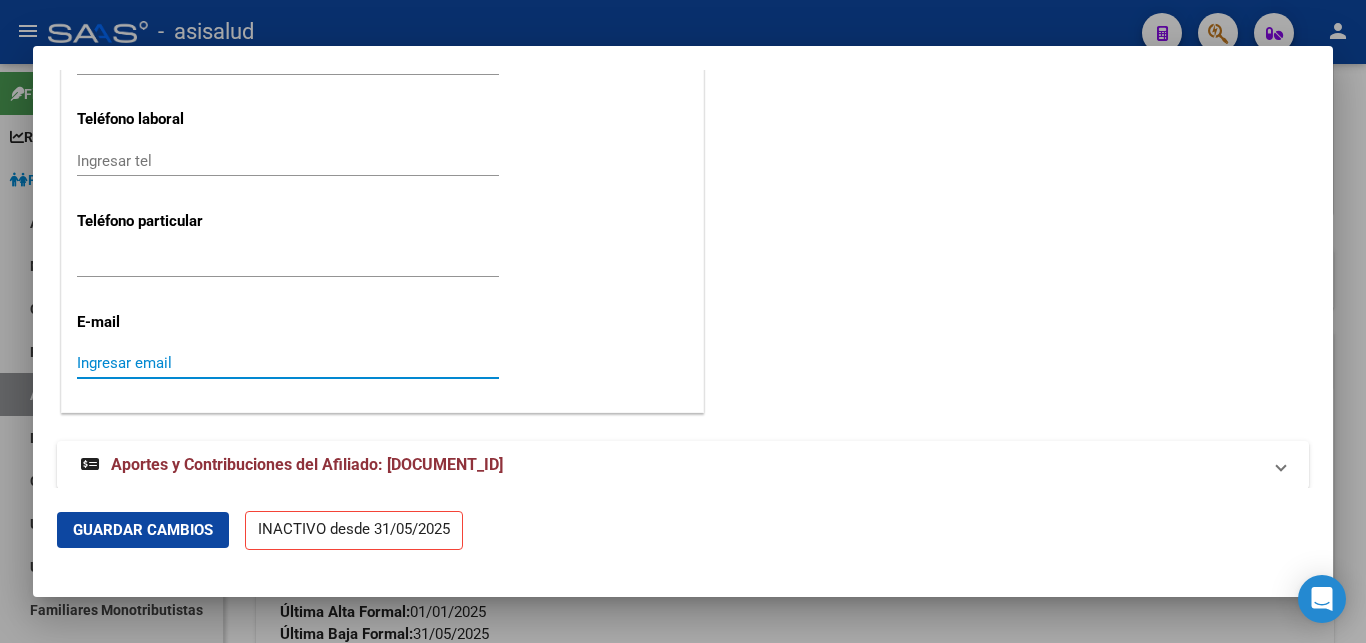 click on "Ingresar email" at bounding box center (288, 363) 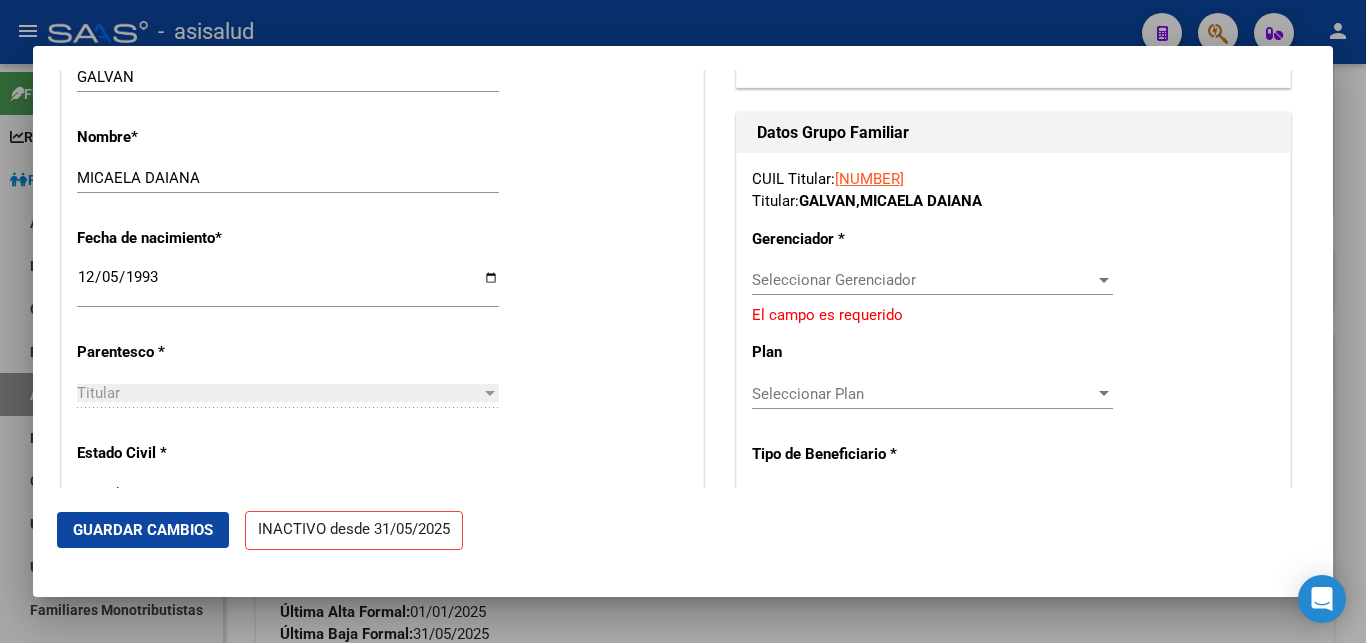 scroll, scrollTop: 789, scrollLeft: 0, axis: vertical 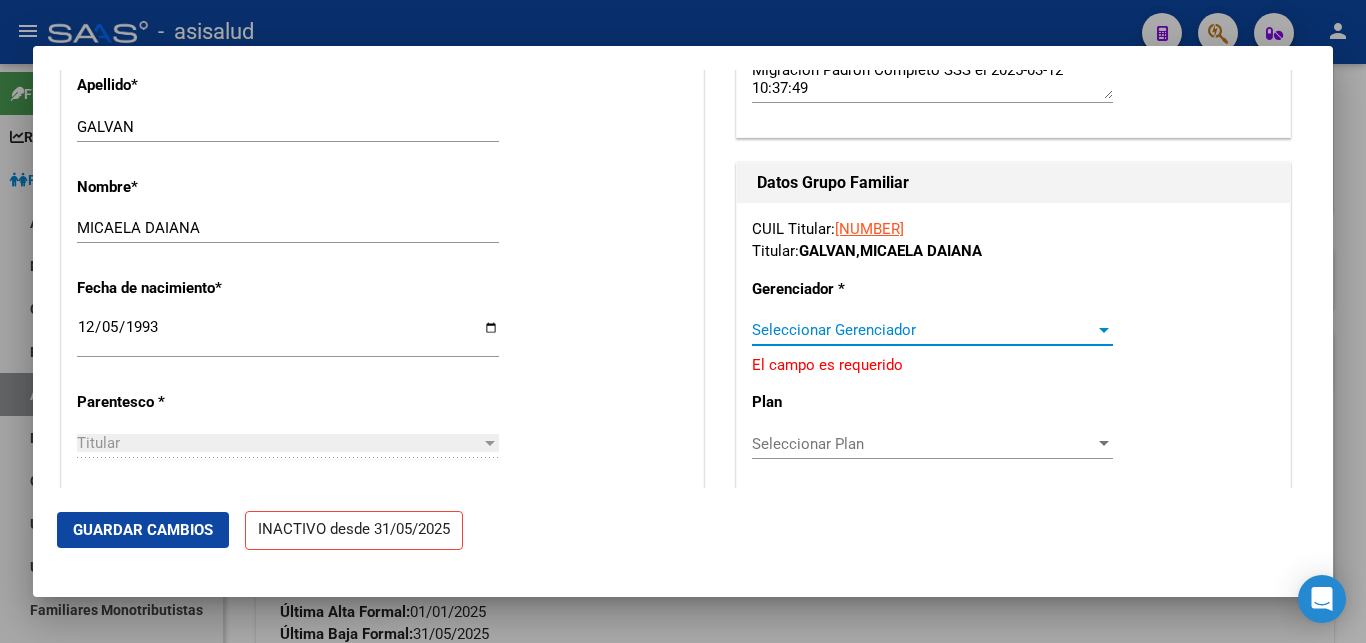 click at bounding box center (1104, 330) 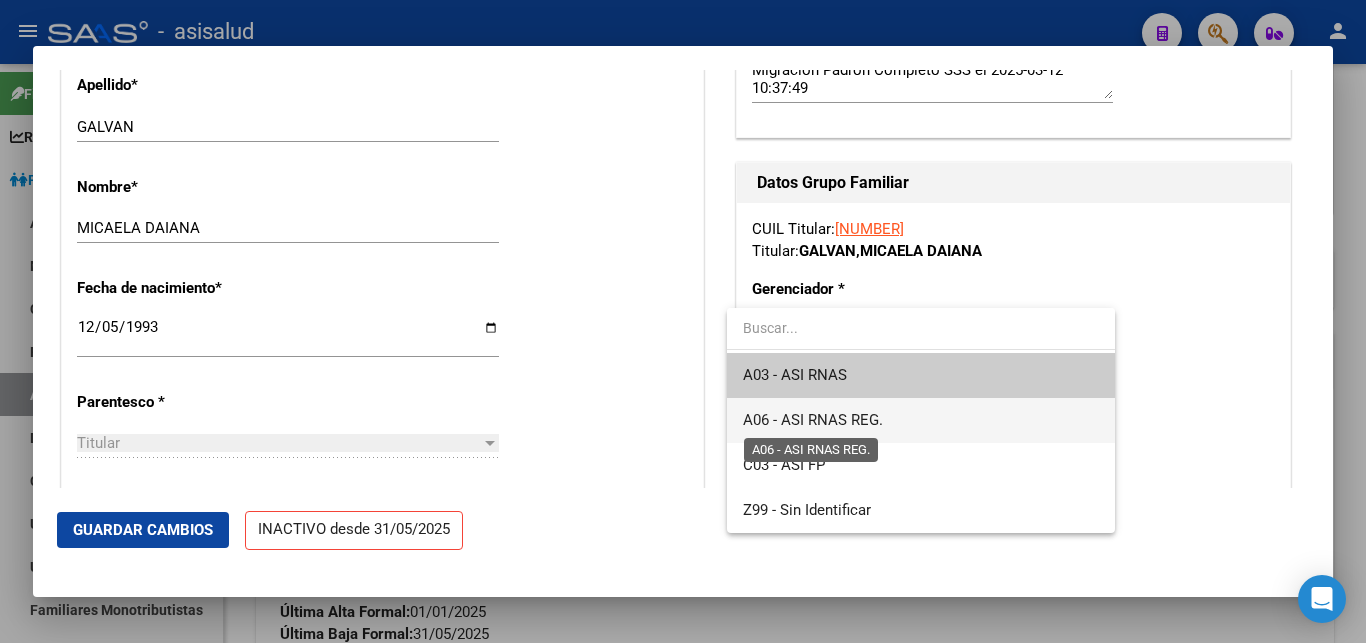 click on "A06 - ASI RNAS REG." at bounding box center [813, 420] 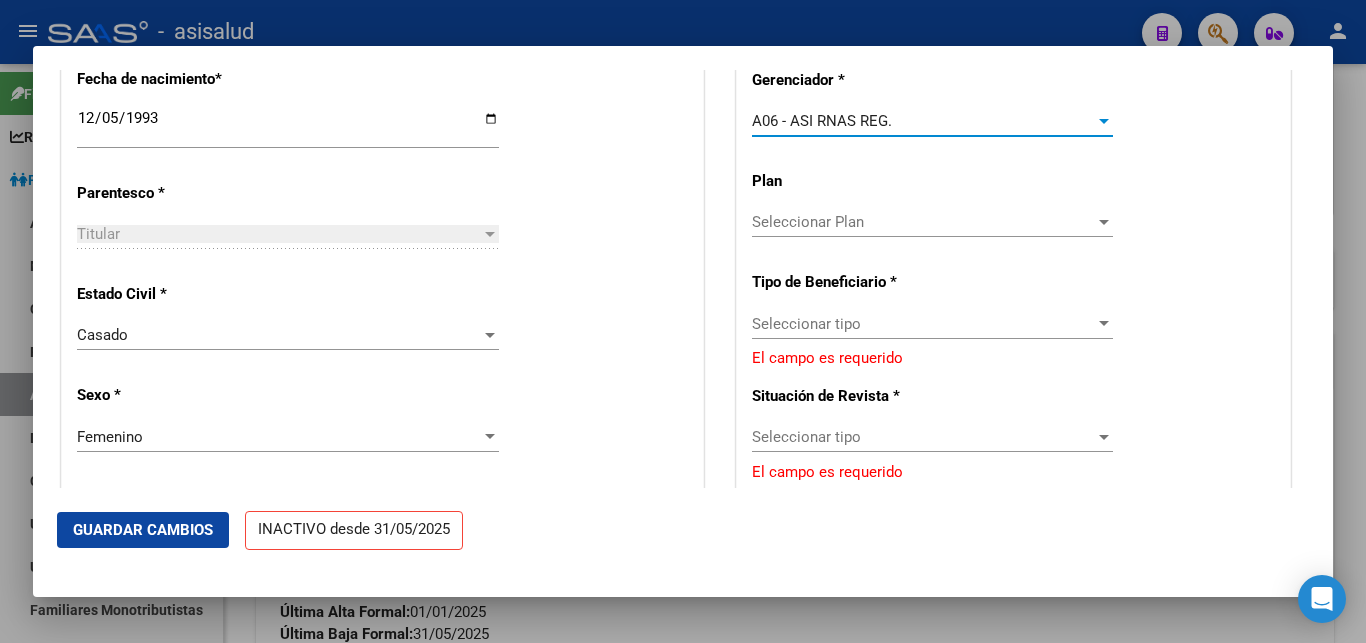 scroll, scrollTop: 1005, scrollLeft: 0, axis: vertical 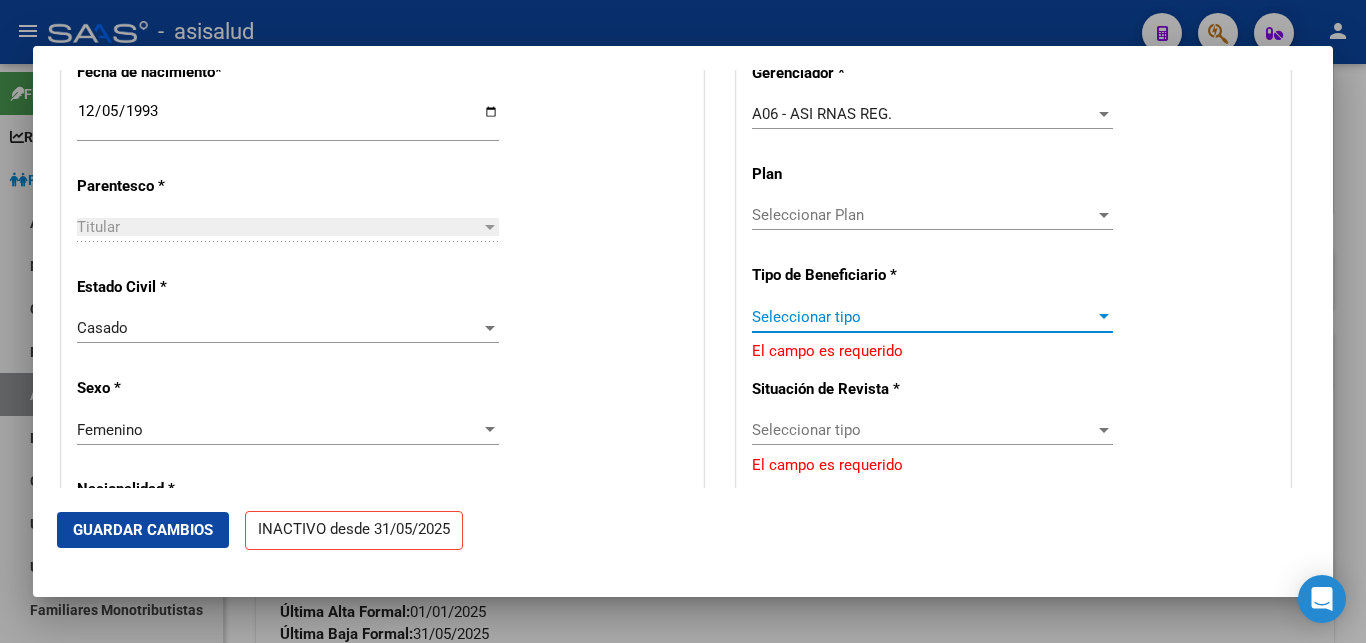 click at bounding box center [1104, 317] 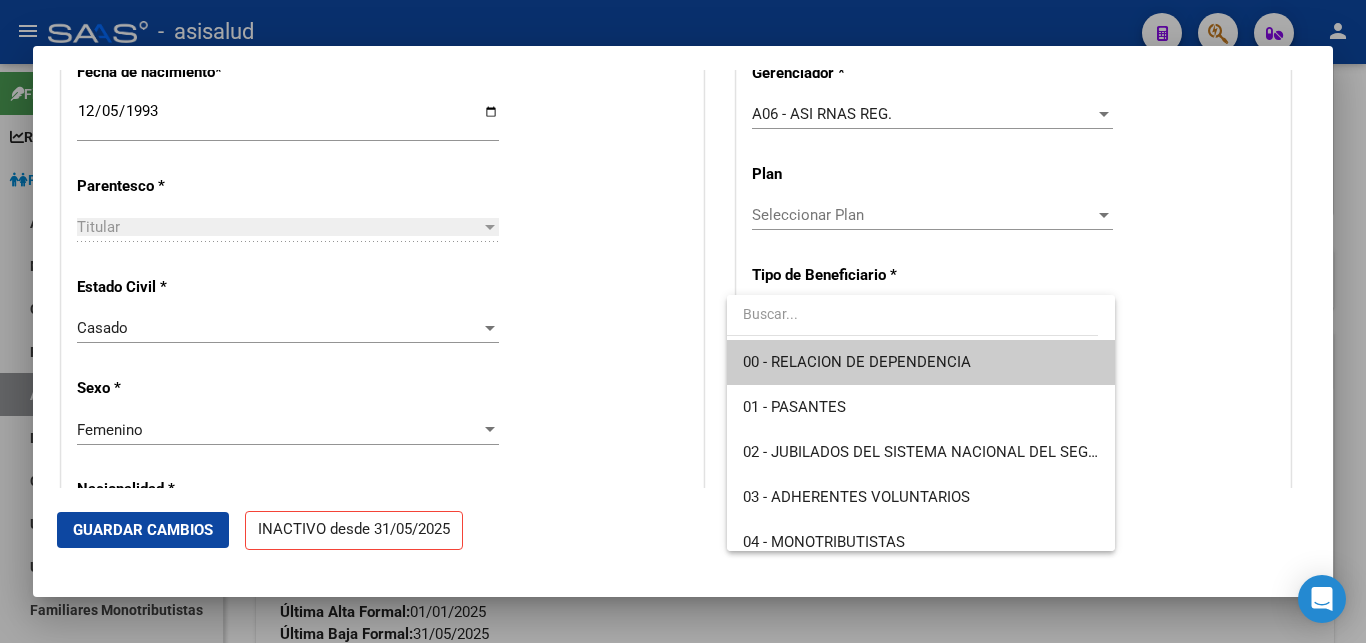 click at bounding box center [683, 321] 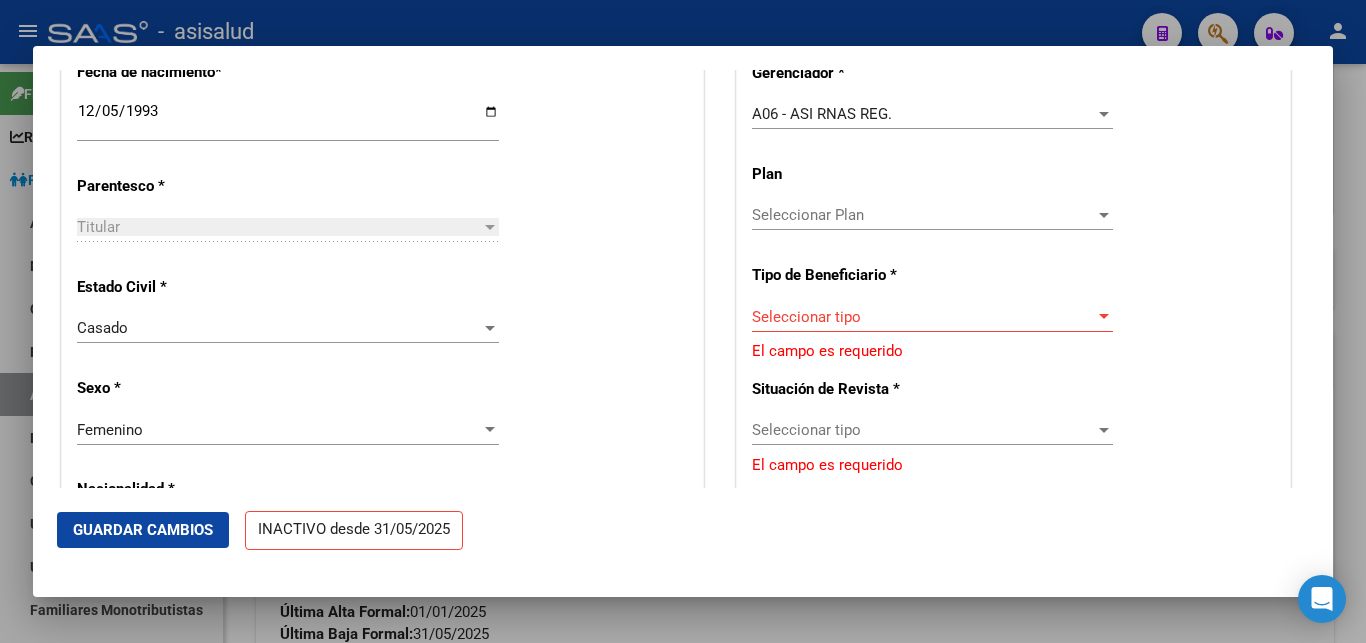 scroll, scrollTop: 897, scrollLeft: 0, axis: vertical 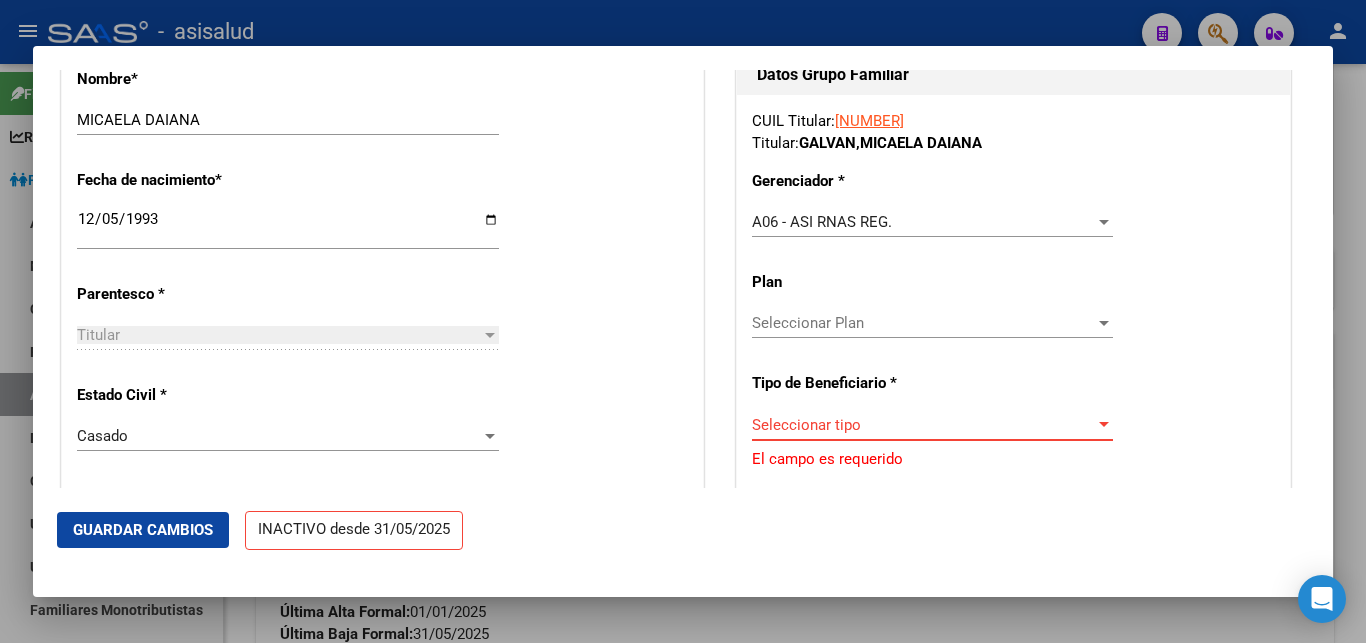 click at bounding box center (1104, 424) 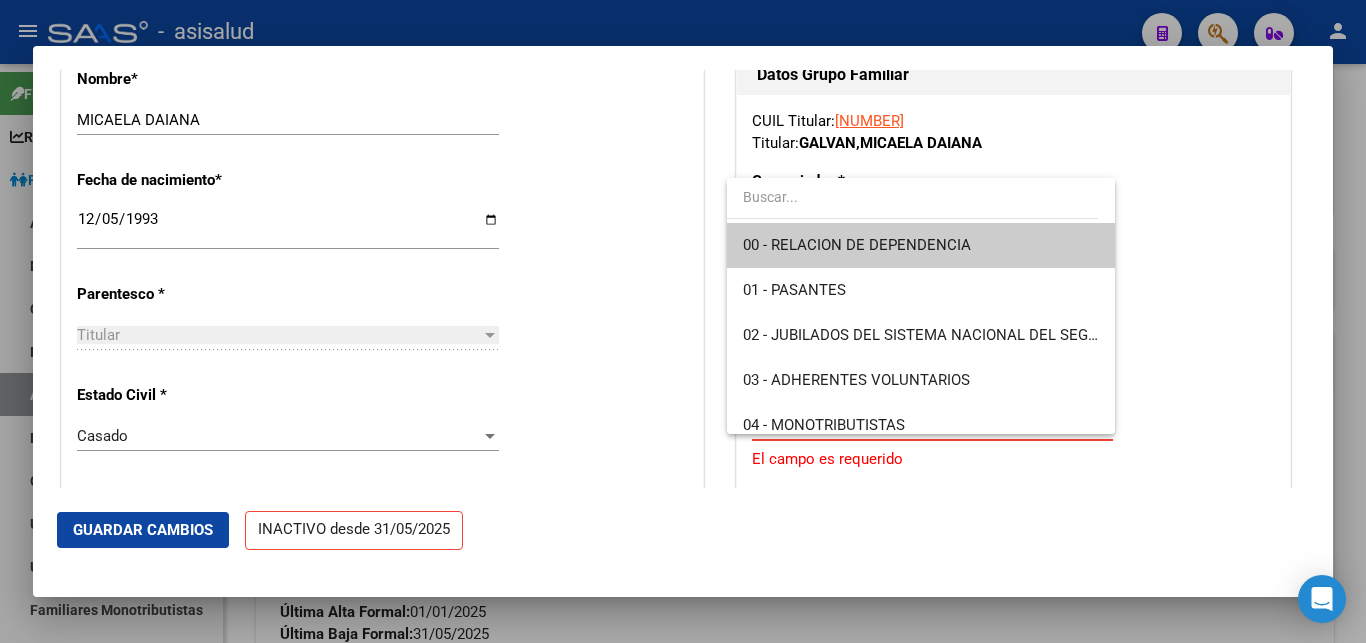 click at bounding box center (683, 321) 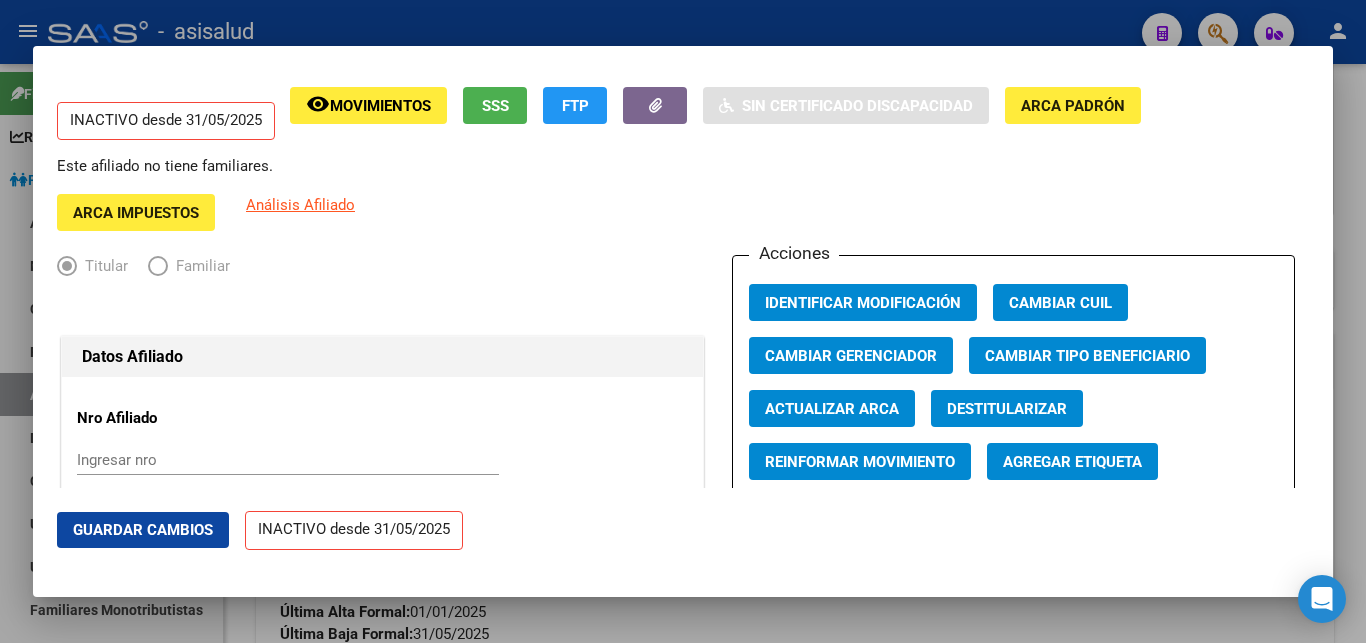 scroll, scrollTop: 0, scrollLeft: 0, axis: both 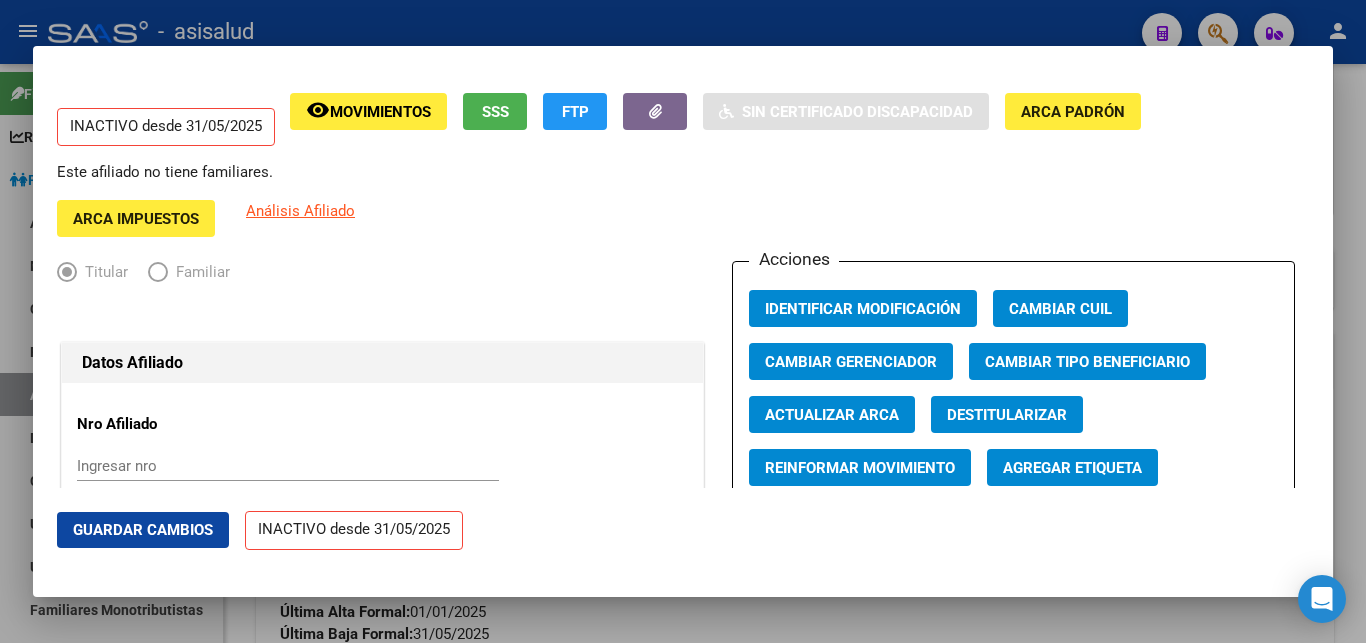 click on "Destitularizar" at bounding box center (1007, 415) 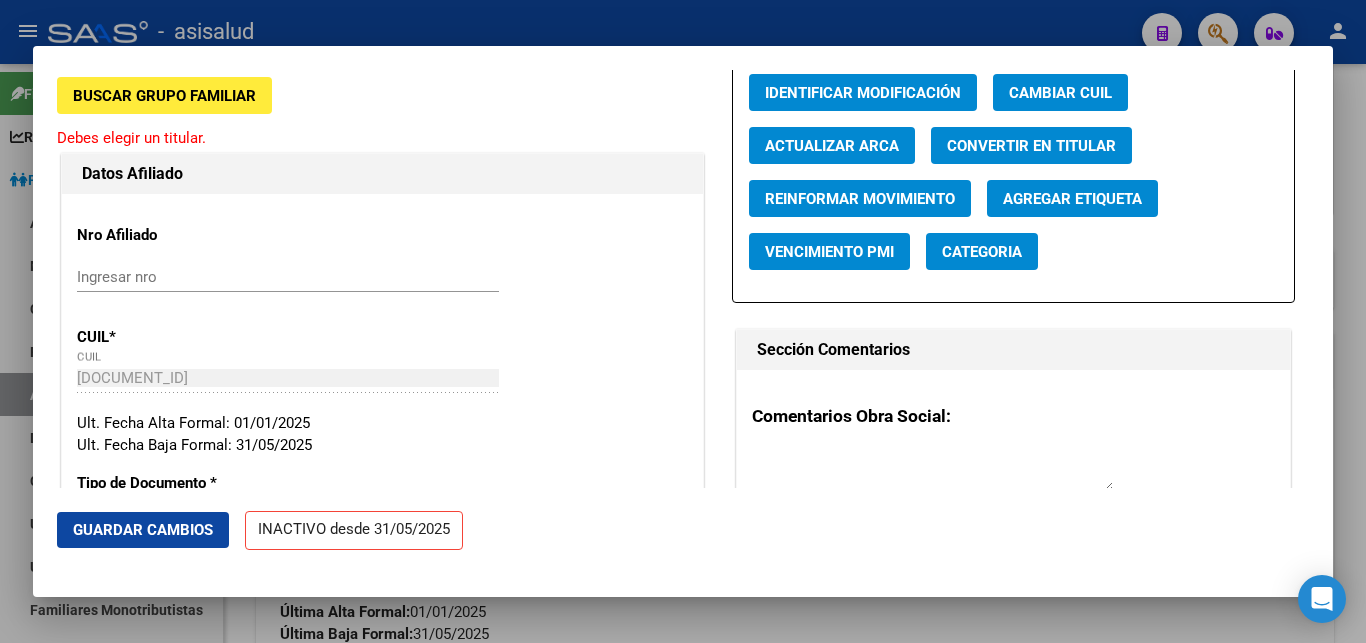 scroll, scrollTop: 0, scrollLeft: 0, axis: both 